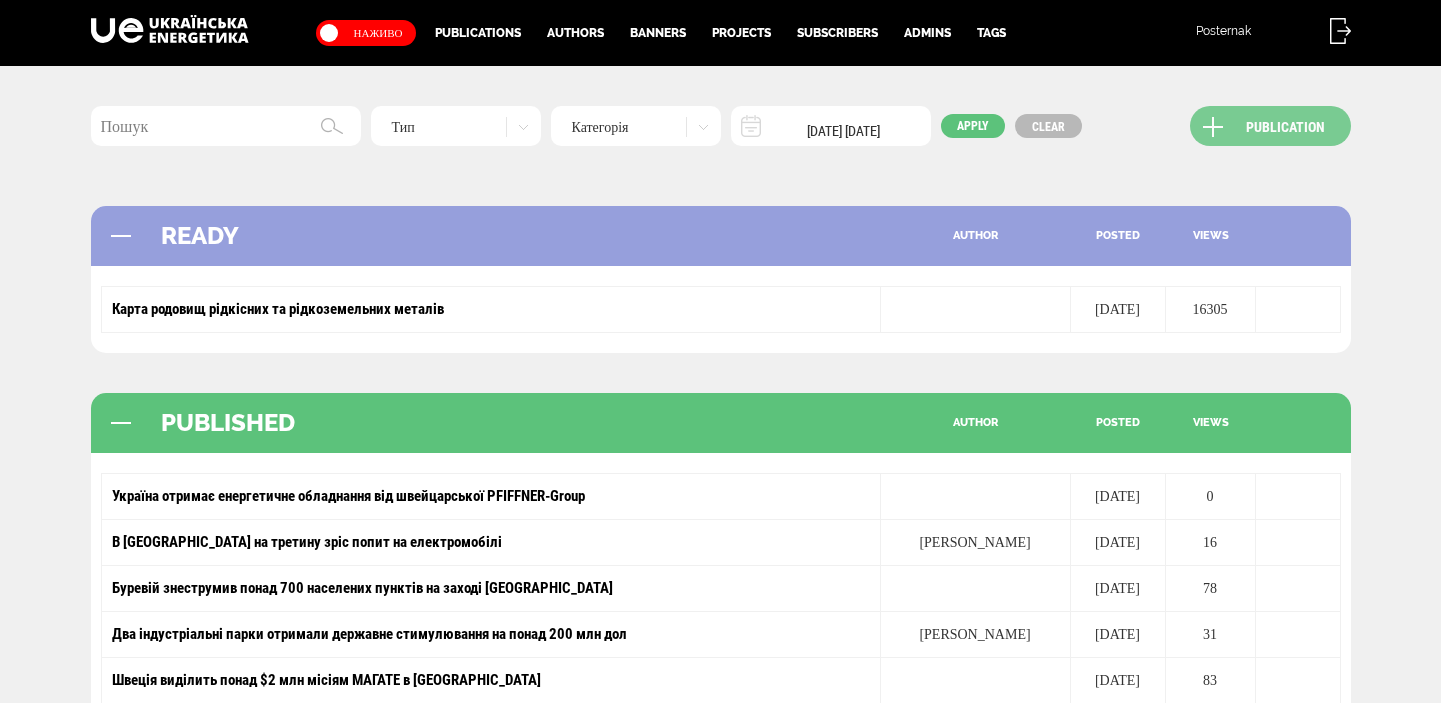 scroll, scrollTop: 0, scrollLeft: 0, axis: both 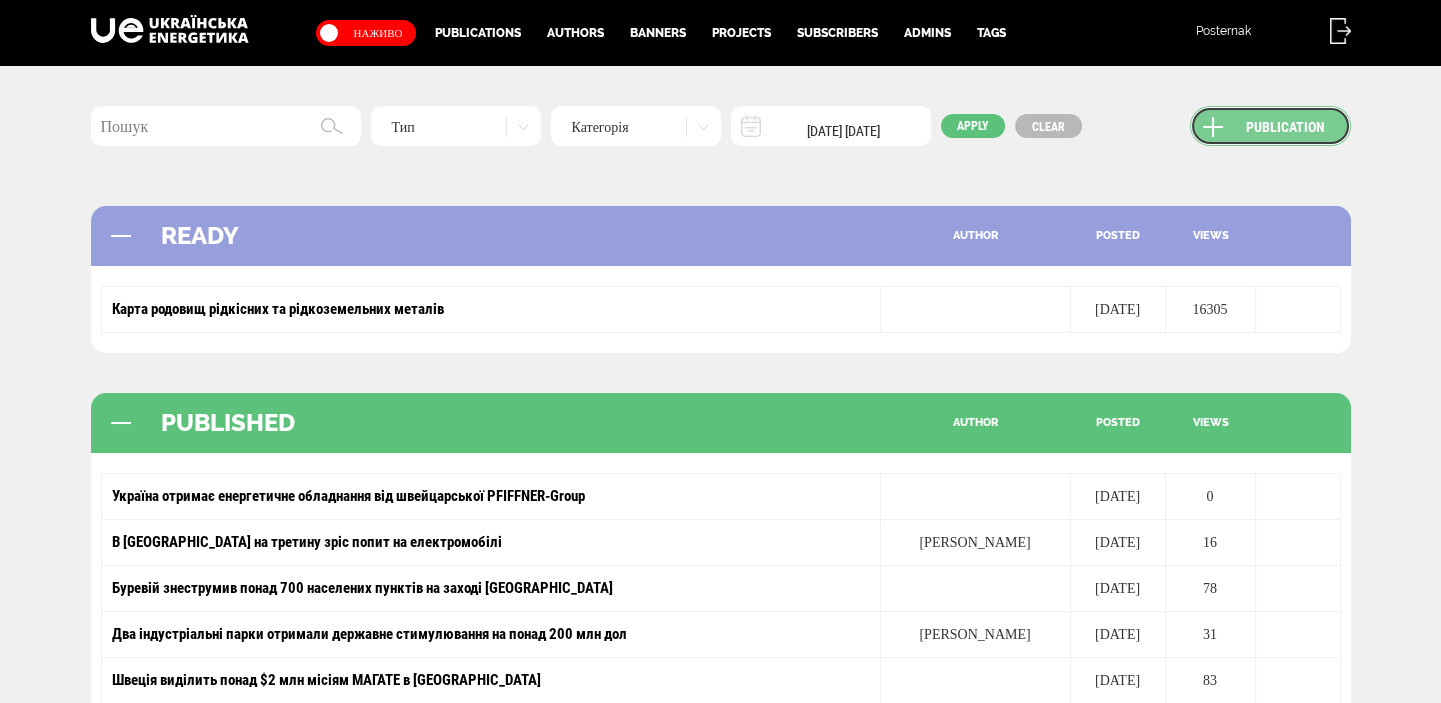 click on "Publication" at bounding box center (1270, 126) 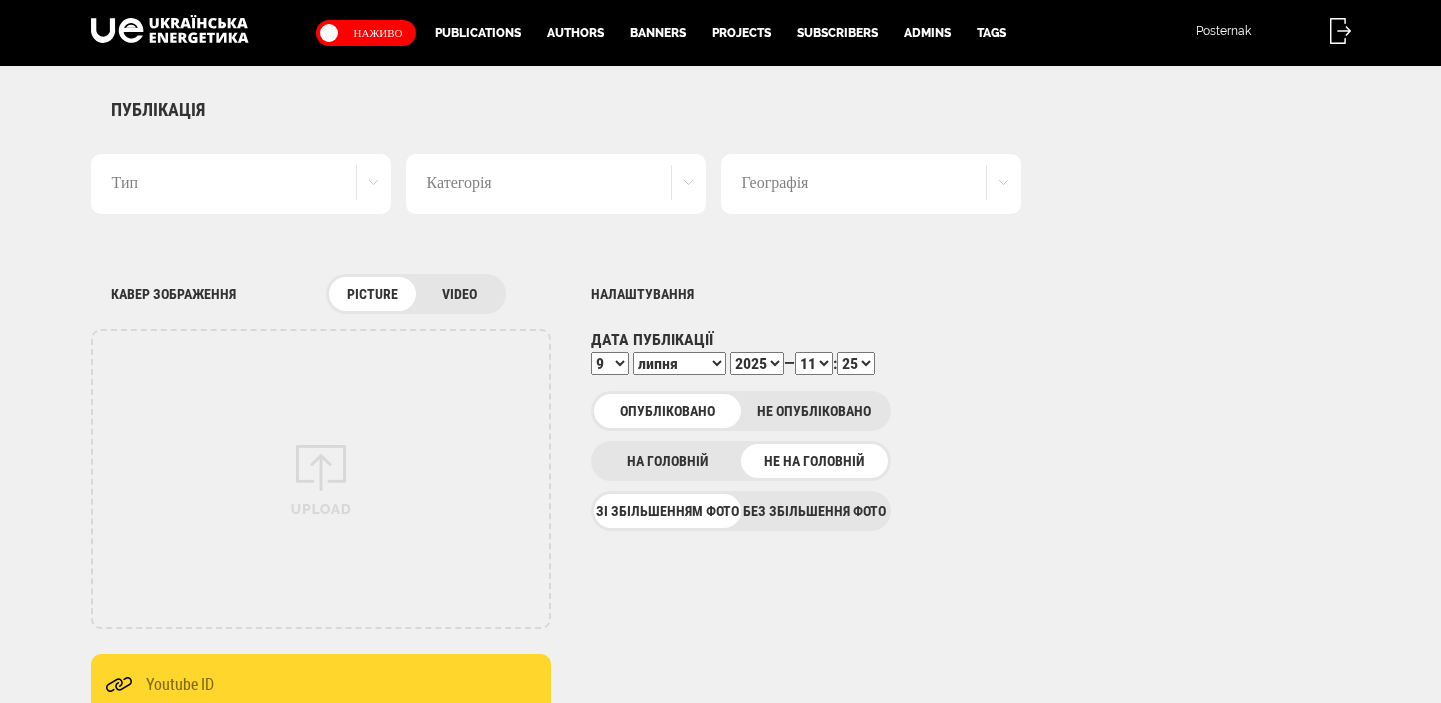 scroll, scrollTop: 0, scrollLeft: 0, axis: both 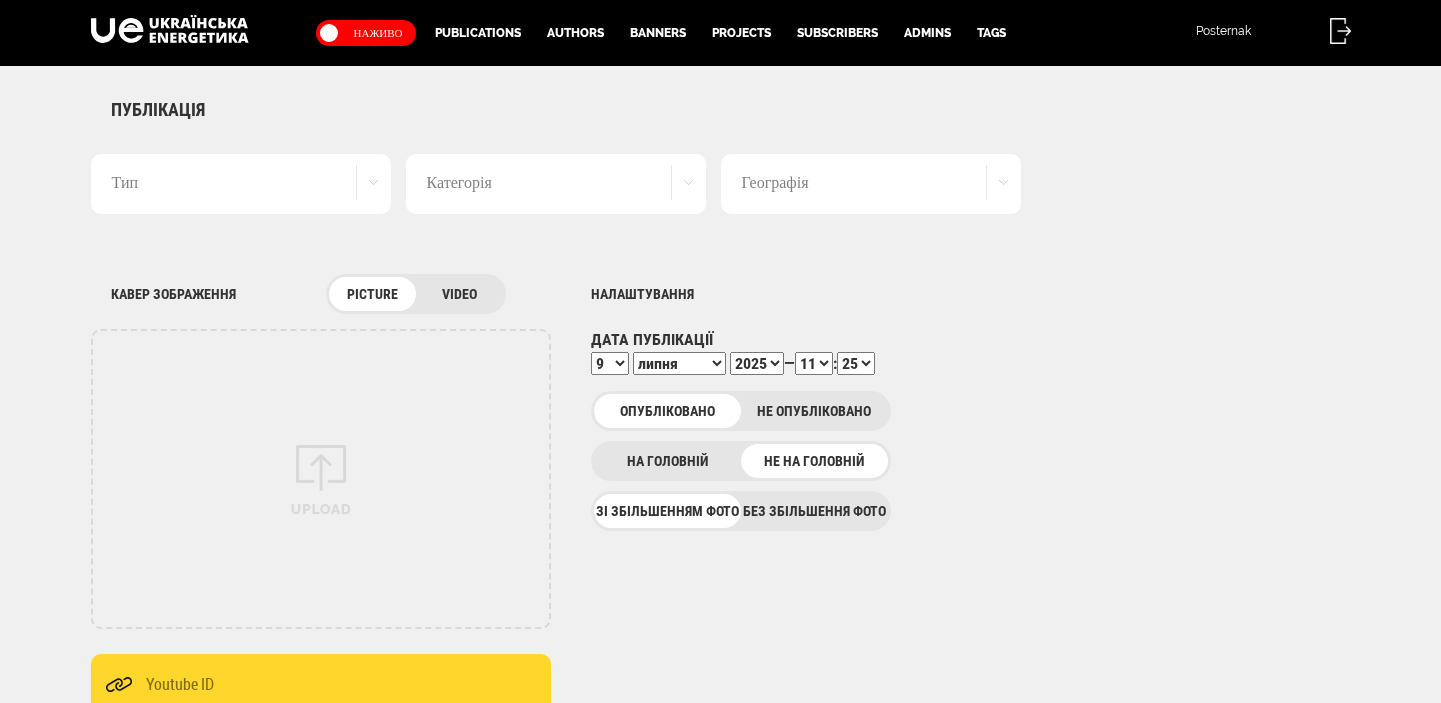 click on "Без збільшення фото" at bounding box center [814, 511] 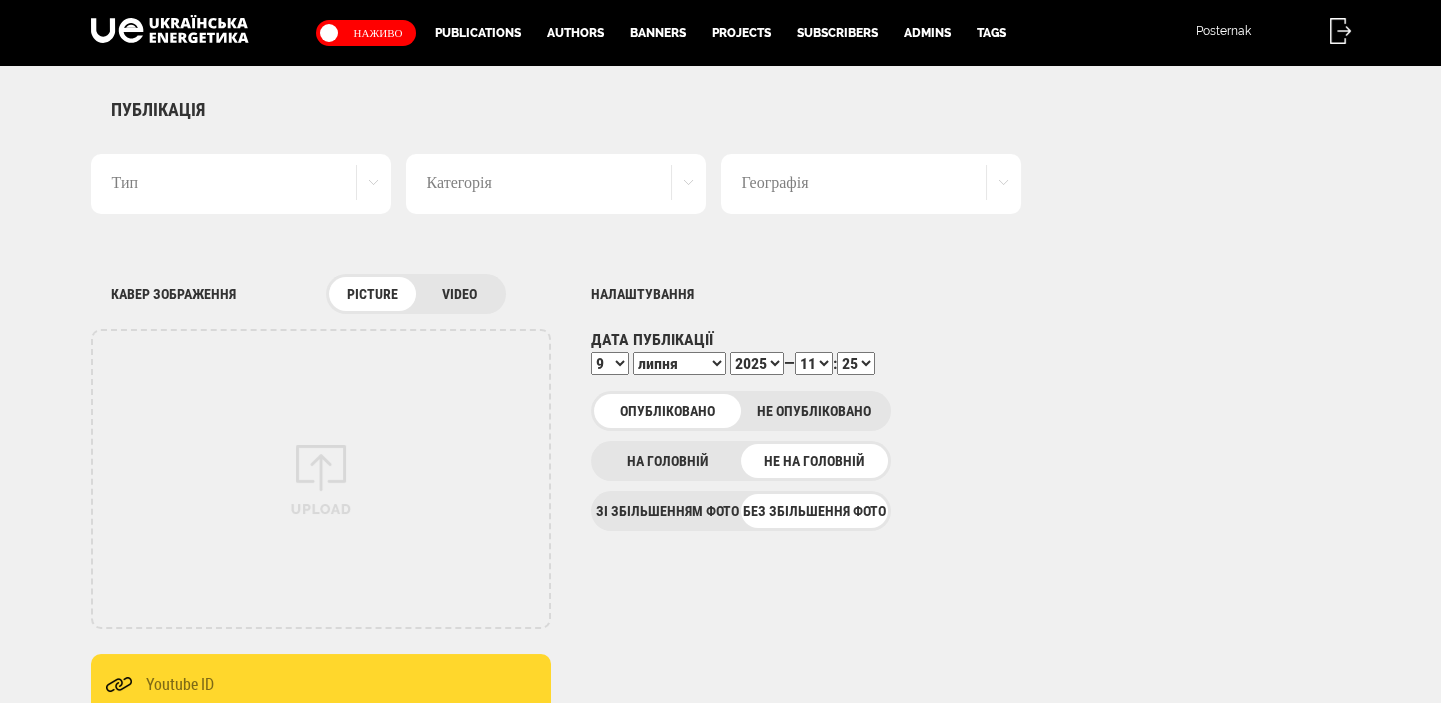 scroll, scrollTop: 0, scrollLeft: 0, axis: both 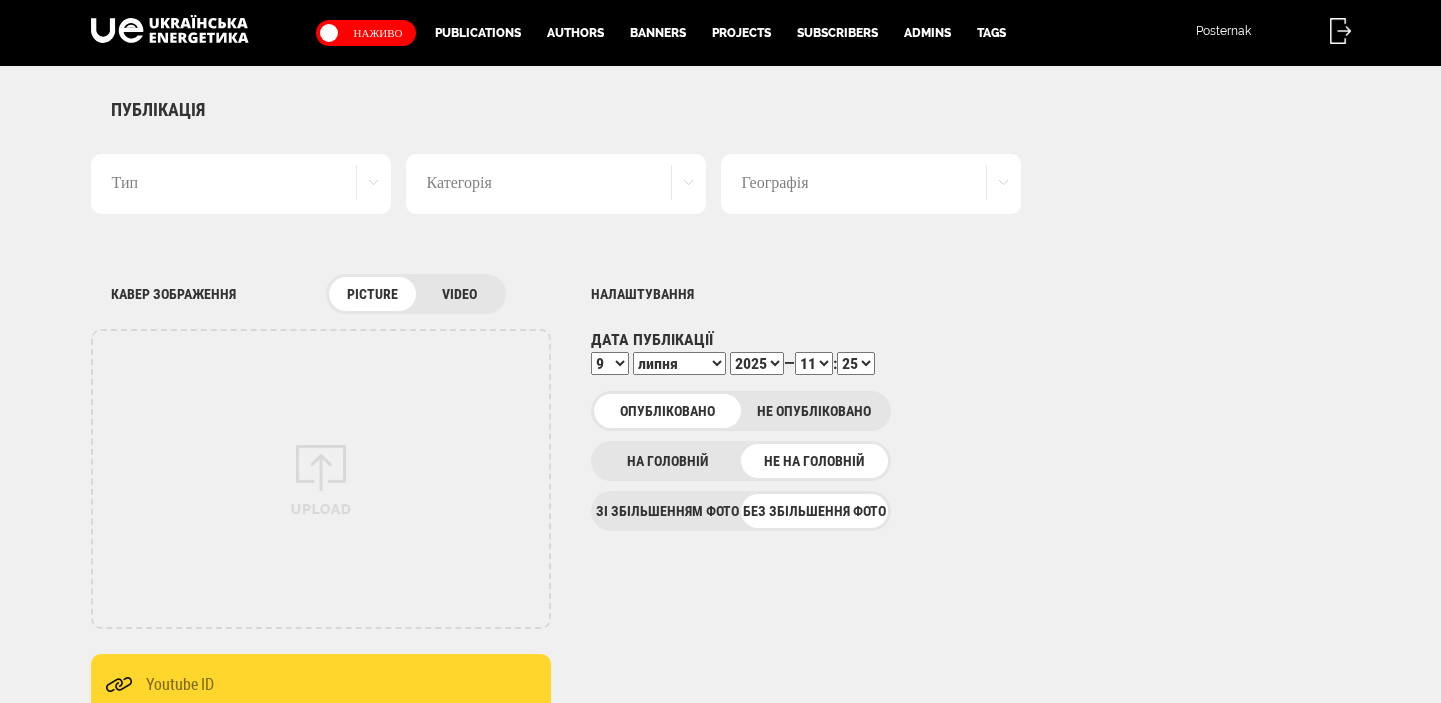click on "Тип" at bounding box center (241, 184) 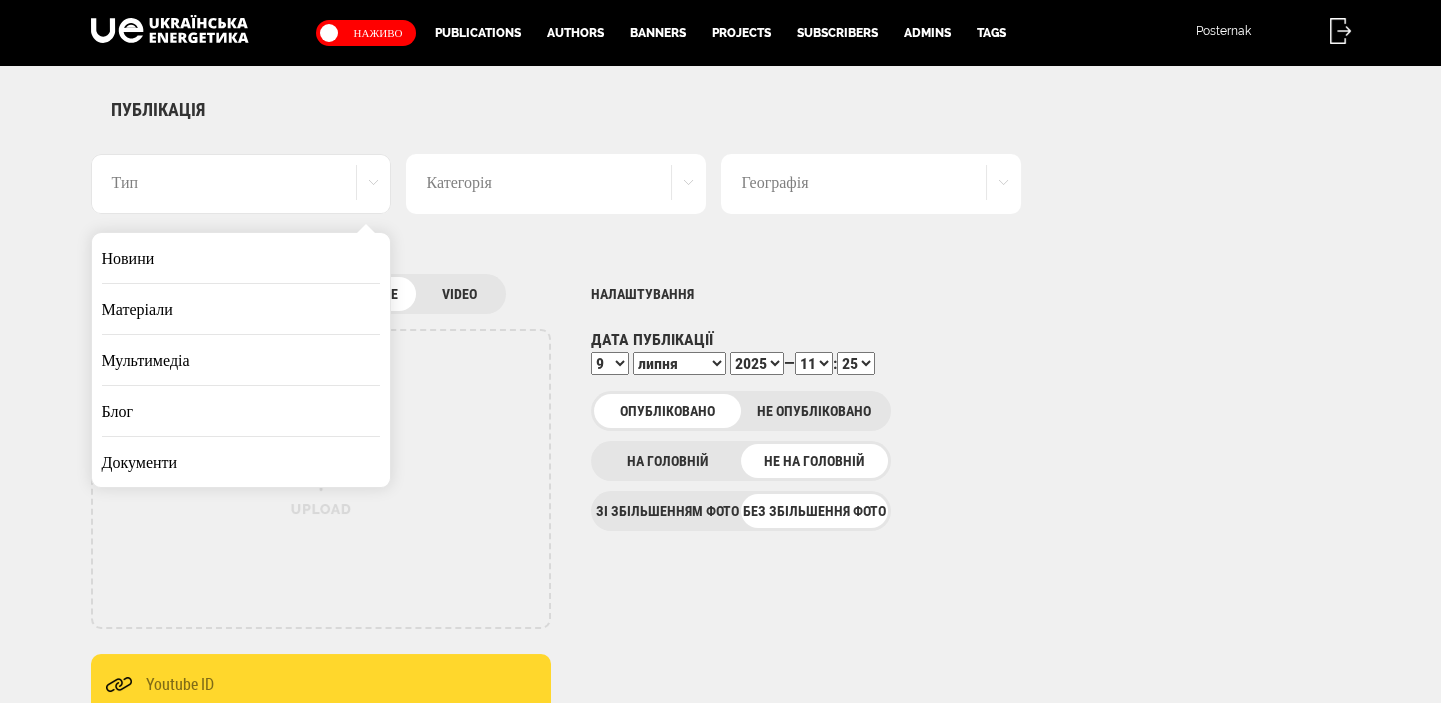 drag, startPoint x: 196, startPoint y: 277, endPoint x: 195, endPoint y: 287, distance: 10.049875 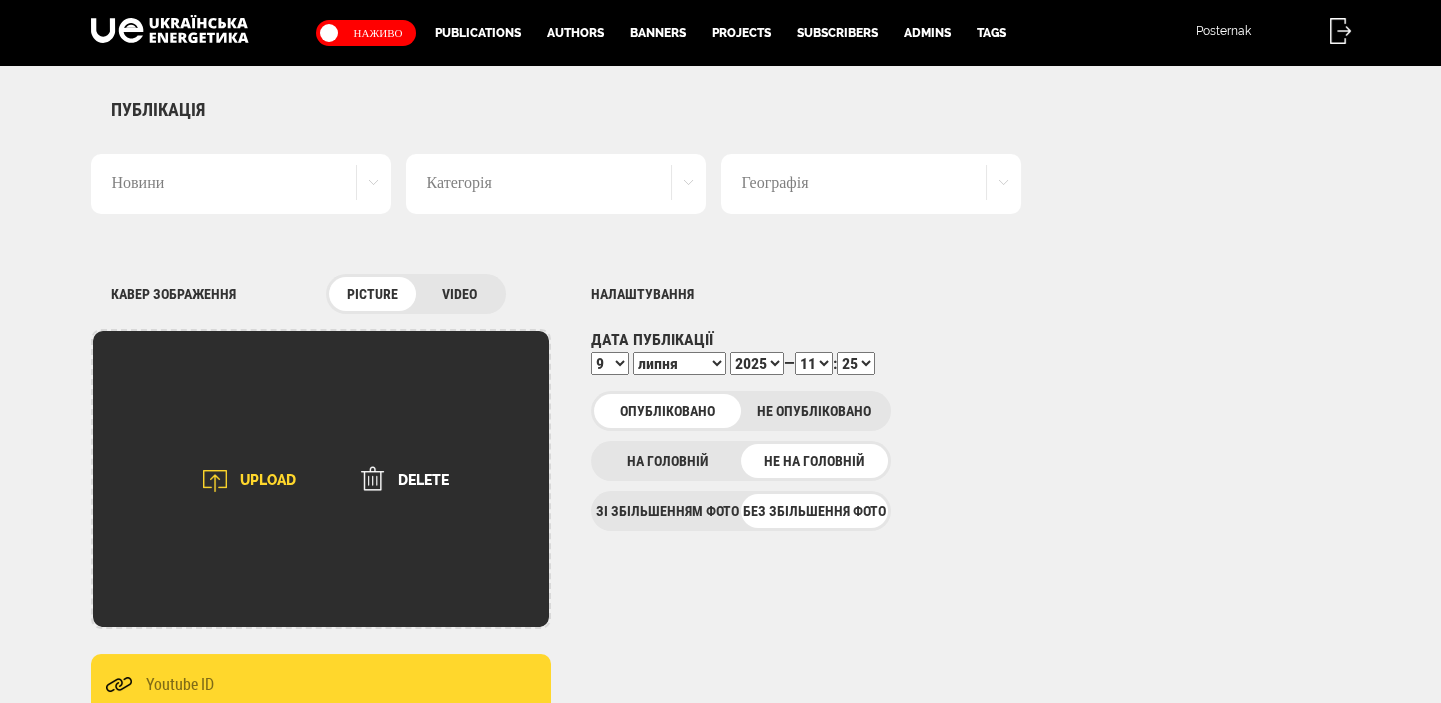 click at bounding box center [215, 481] 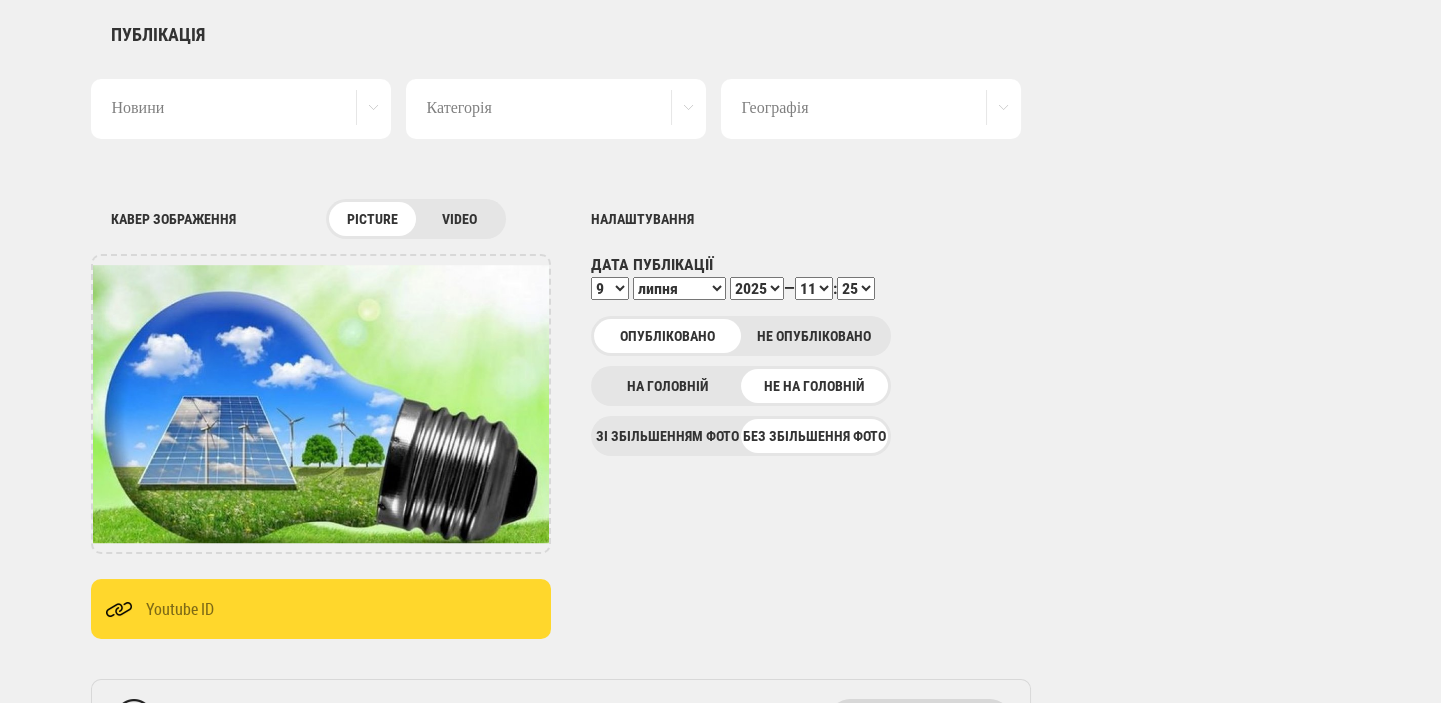 scroll, scrollTop: 0, scrollLeft: 0, axis: both 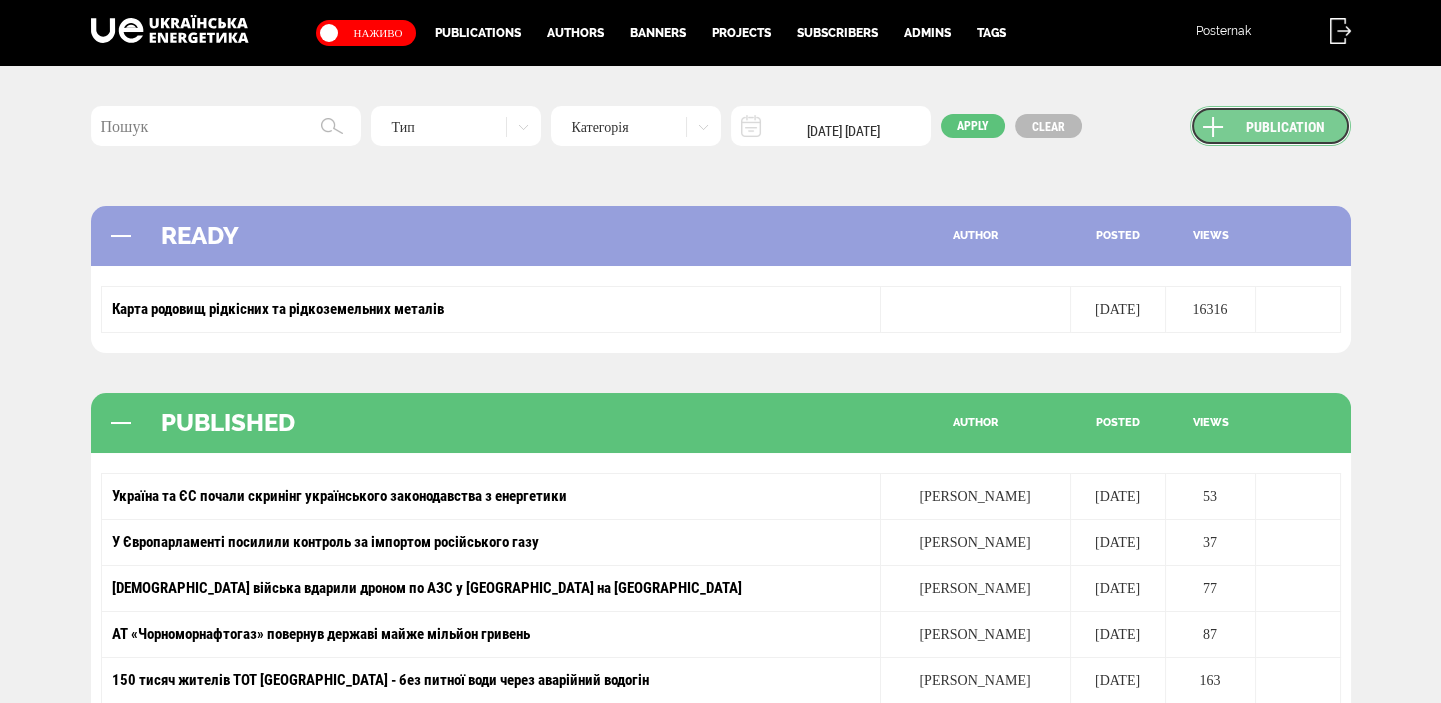 click on "Publication" at bounding box center (1270, 126) 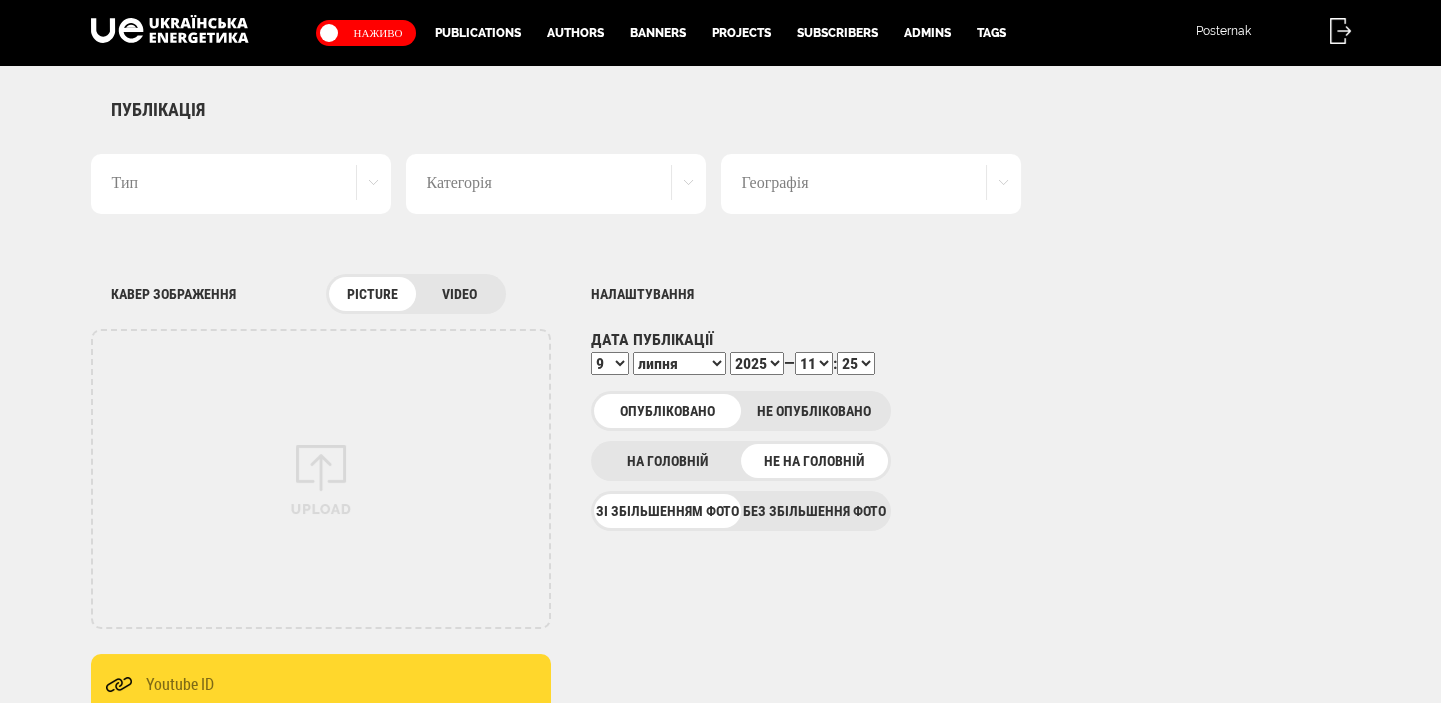 scroll, scrollTop: 0, scrollLeft: 0, axis: both 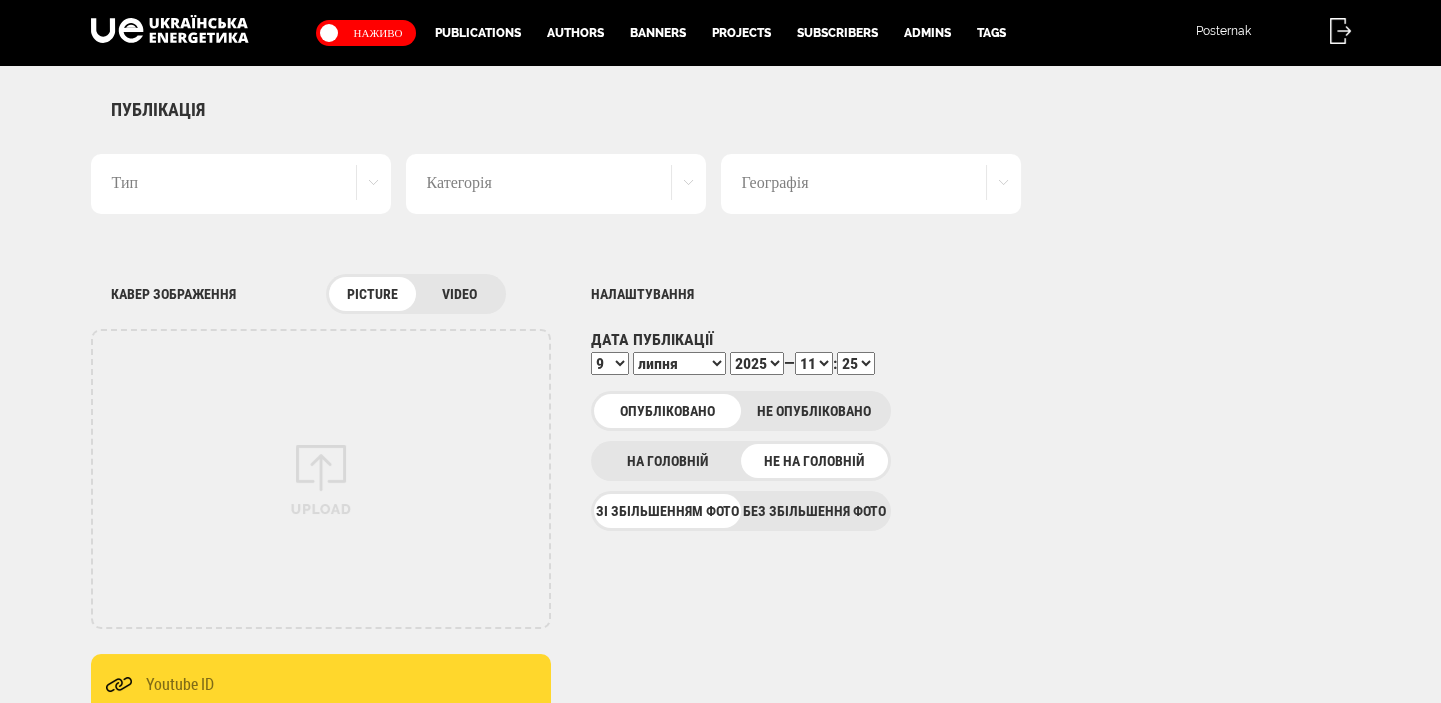 click on "Без збільшення фото" at bounding box center (814, 511) 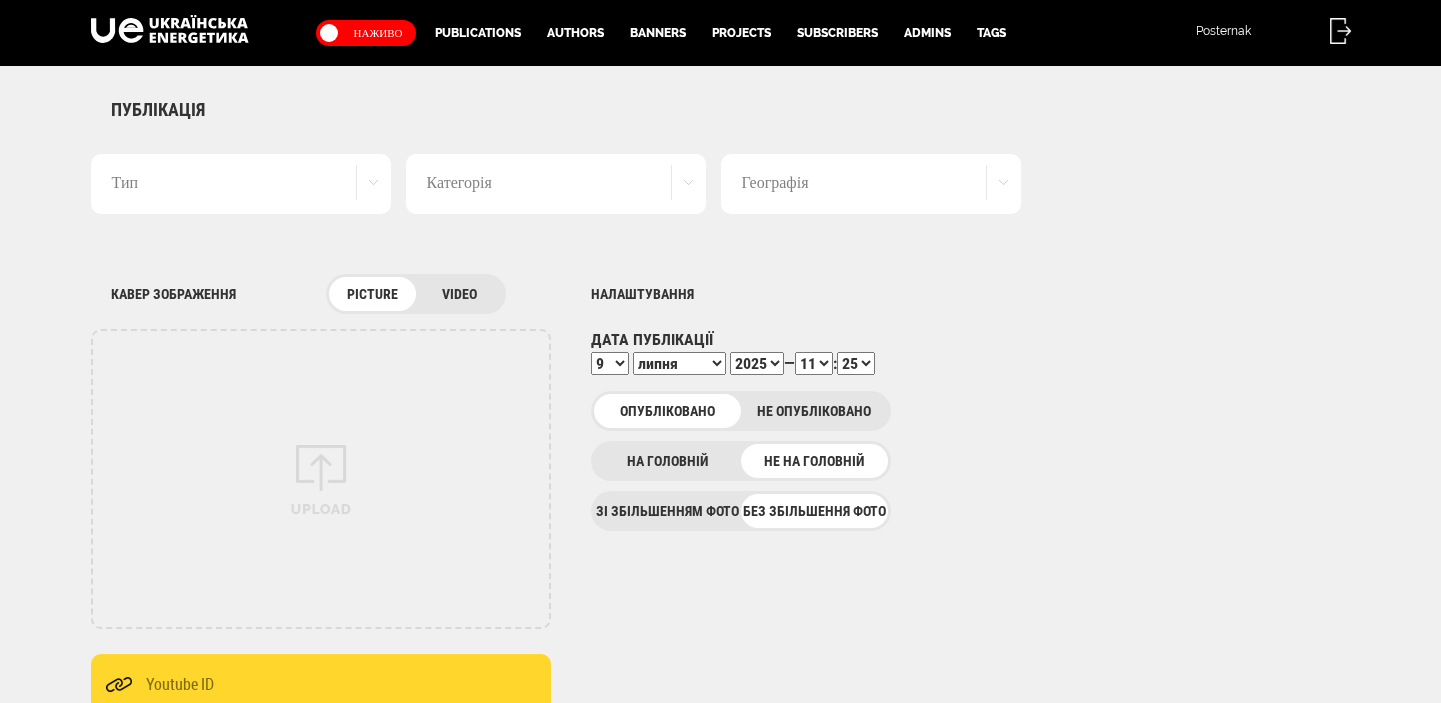 click on "Тип" at bounding box center [241, 184] 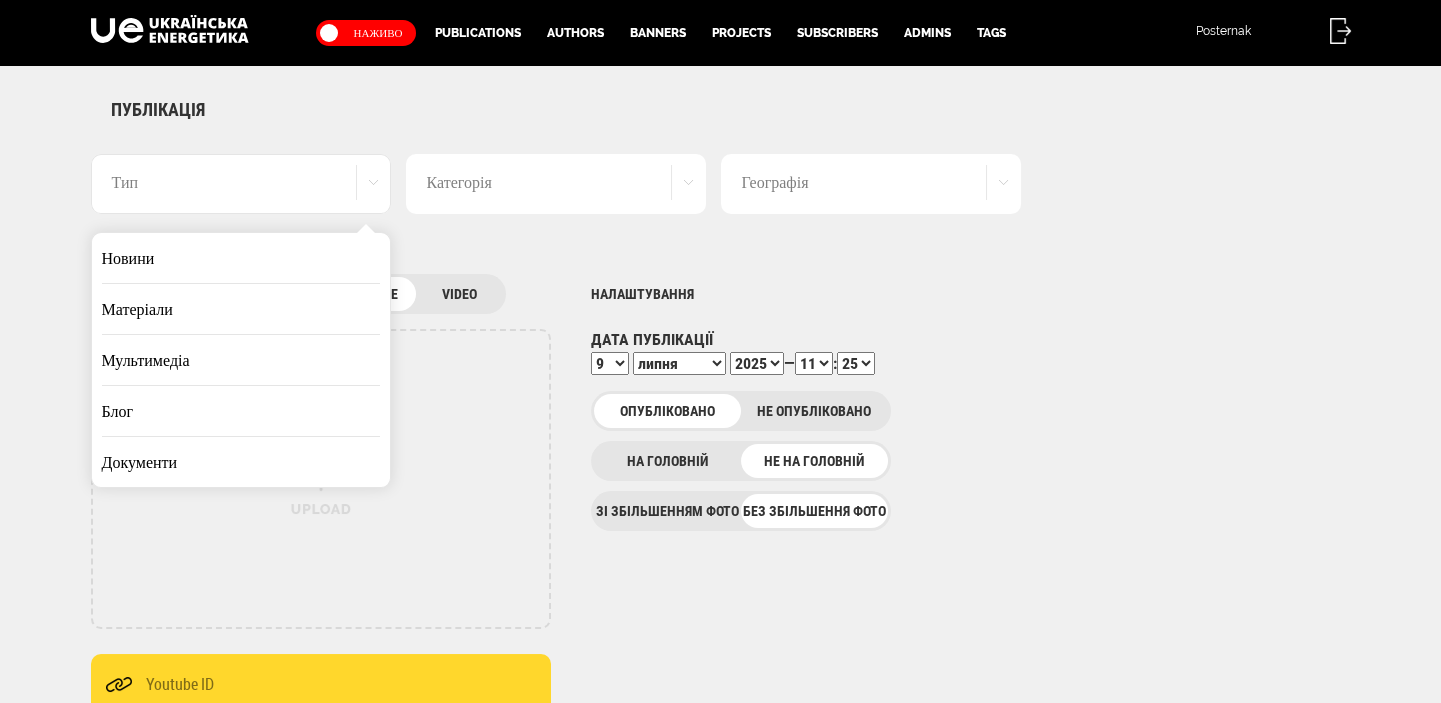 drag, startPoint x: 197, startPoint y: 266, endPoint x: 216, endPoint y: 374, distance: 109.65856 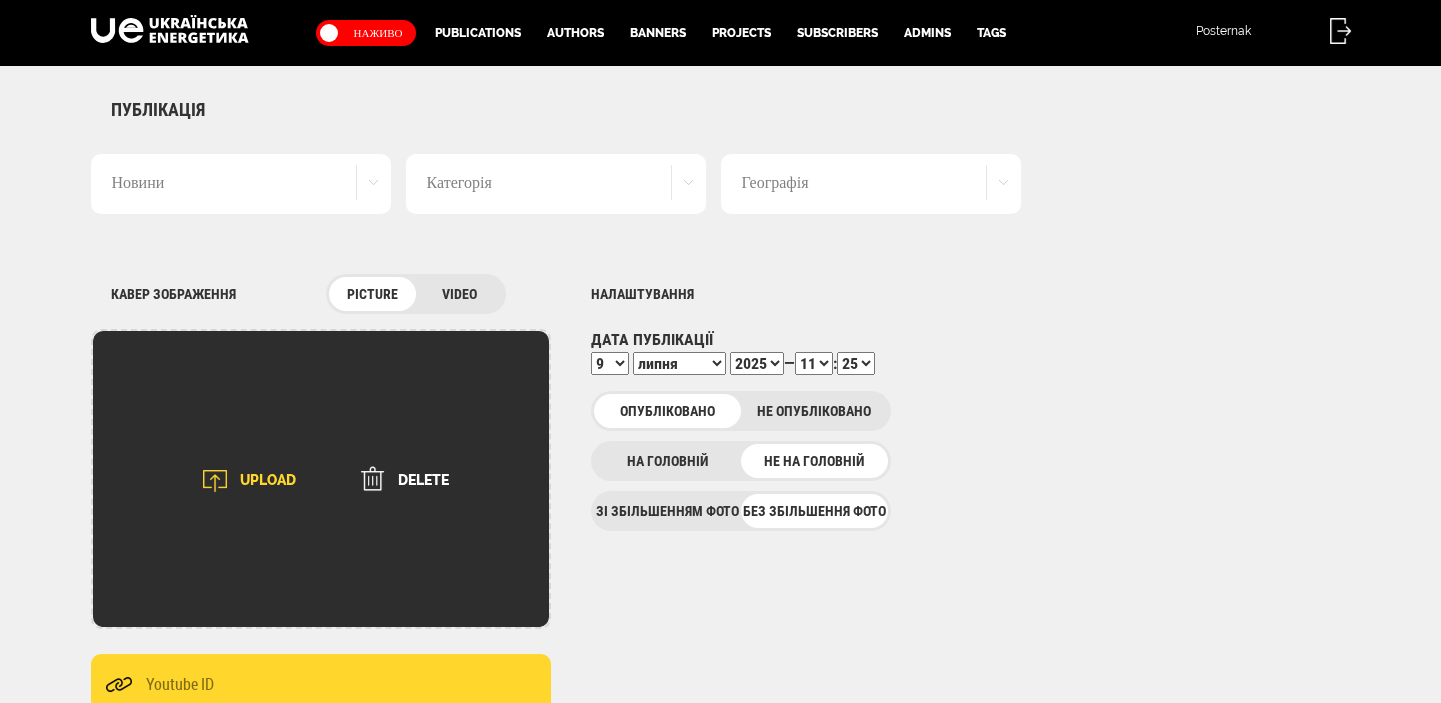 click on "UPLOAD" at bounding box center [243, 481] 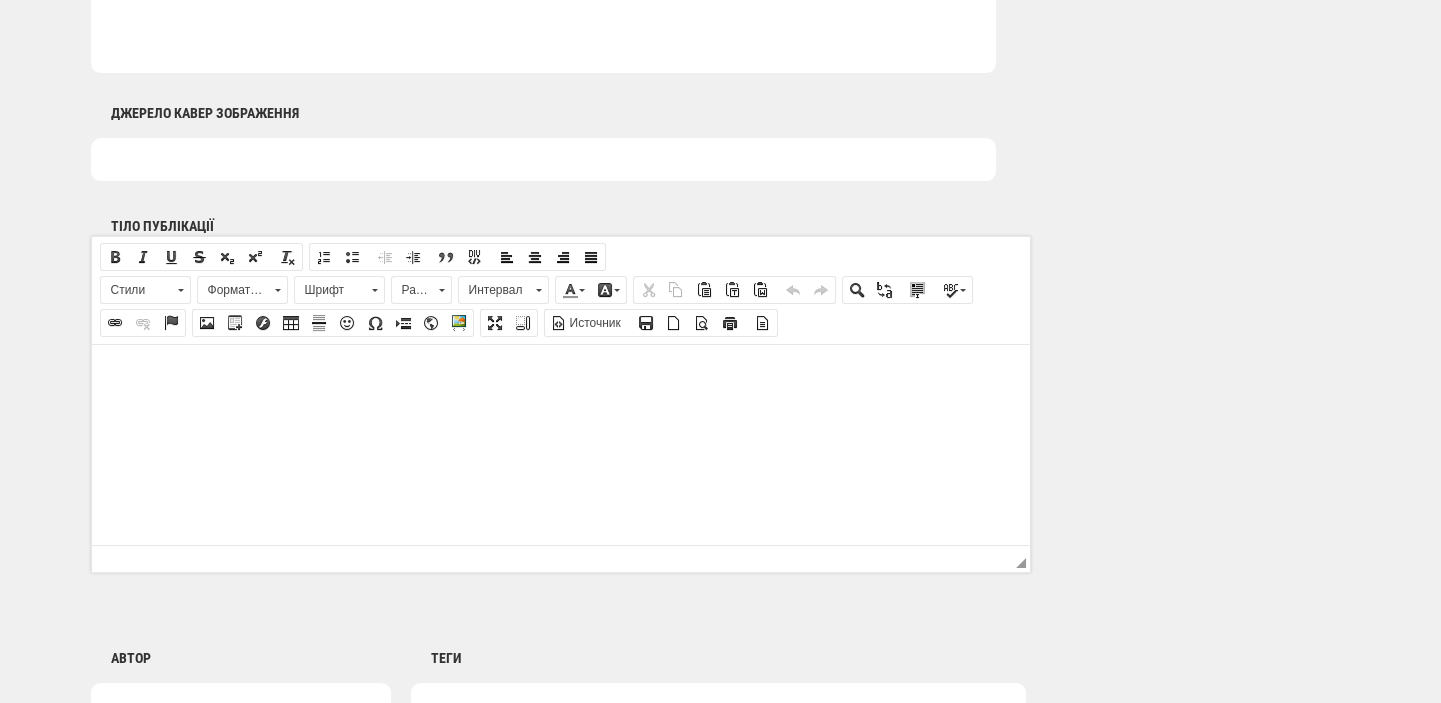 scroll, scrollTop: 1272, scrollLeft: 0, axis: vertical 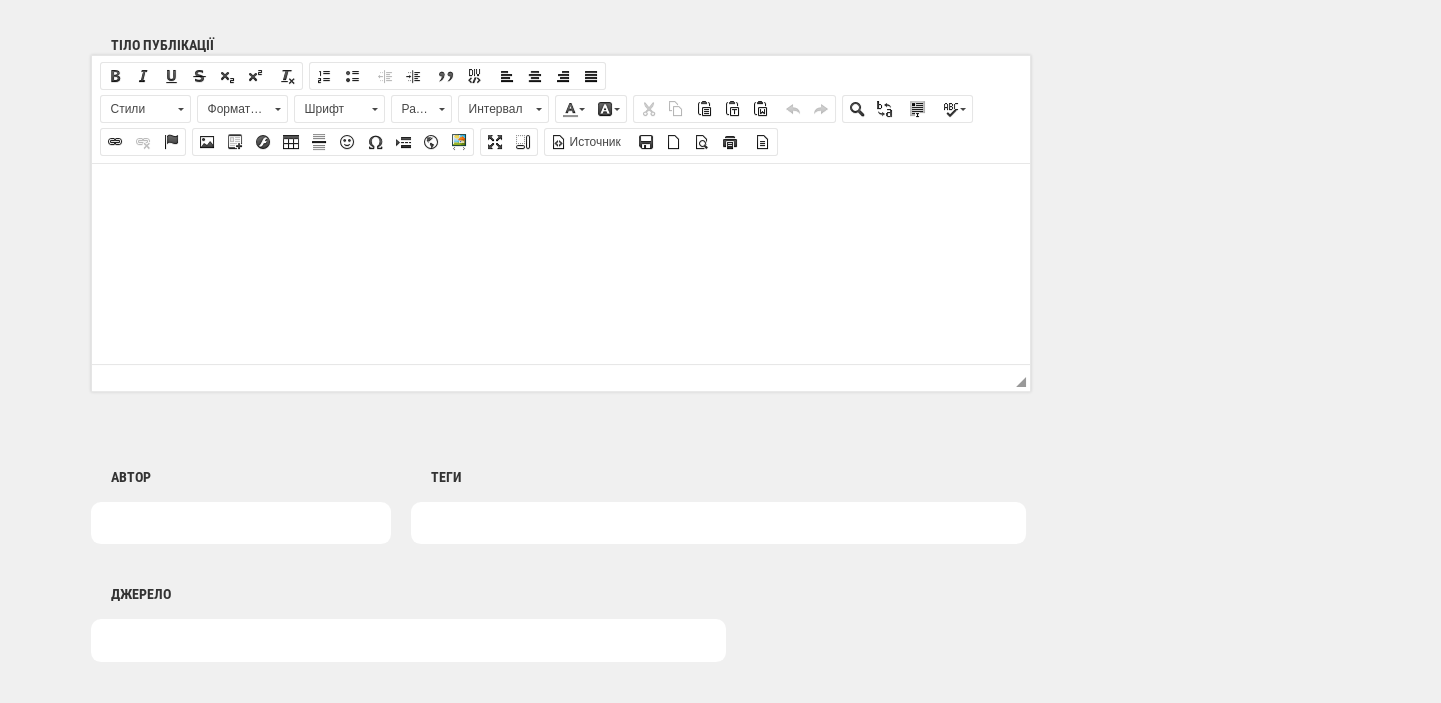 click at bounding box center (718, 523) 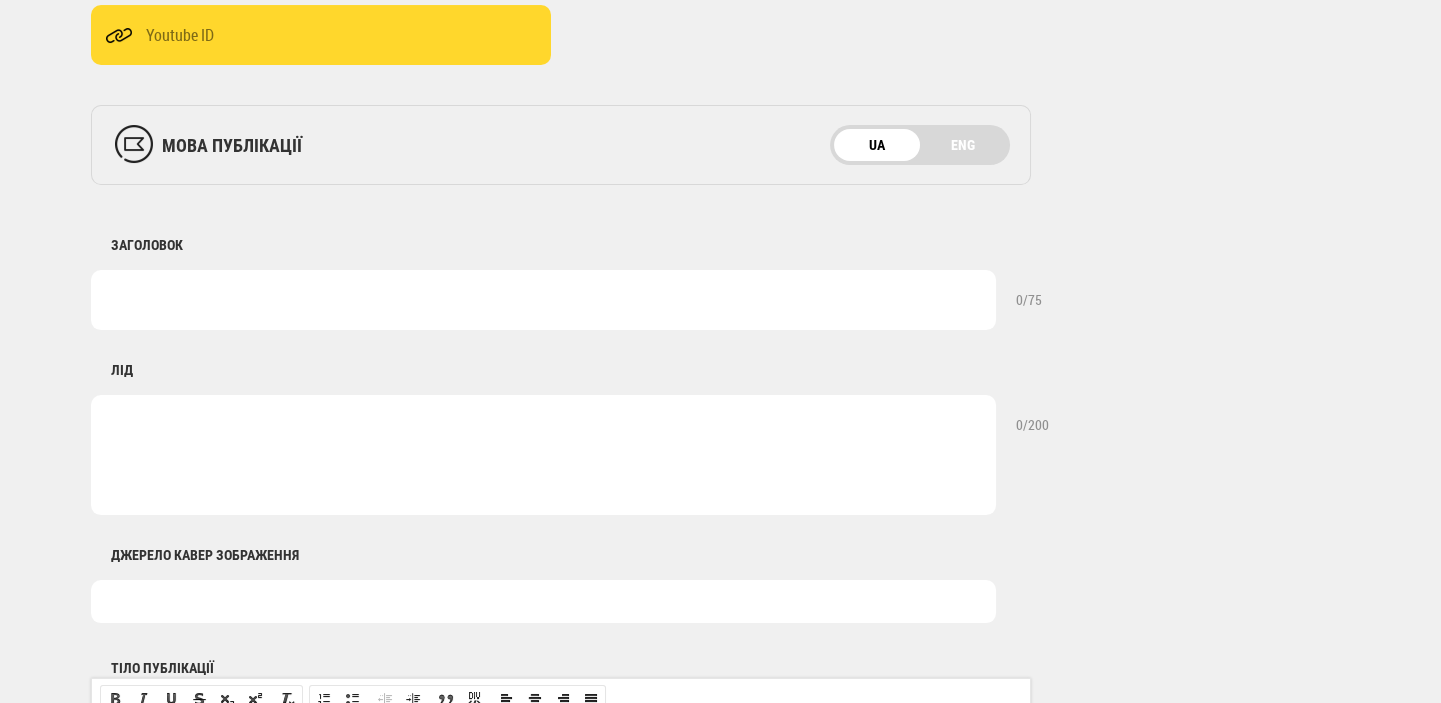 scroll, scrollTop: 636, scrollLeft: 0, axis: vertical 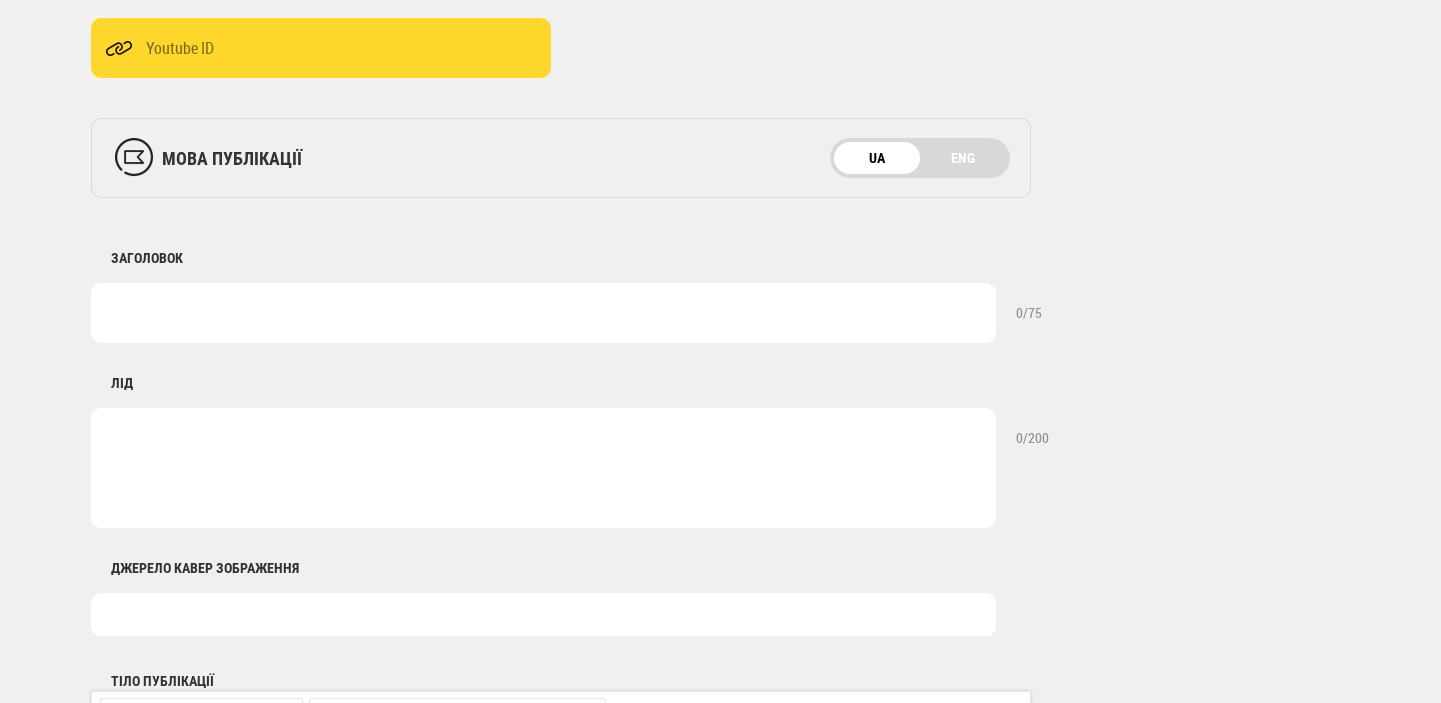 click at bounding box center [543, 614] 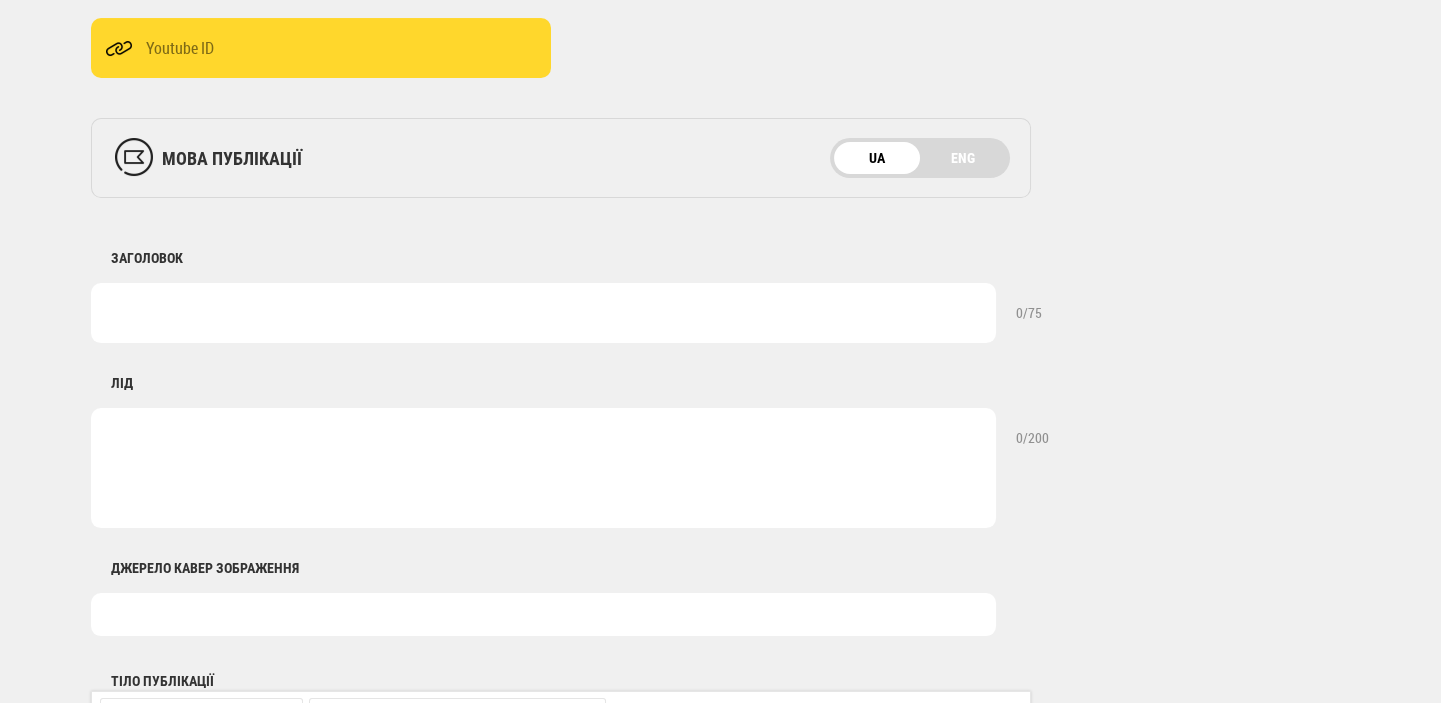type on "Фото: Shutterstock" 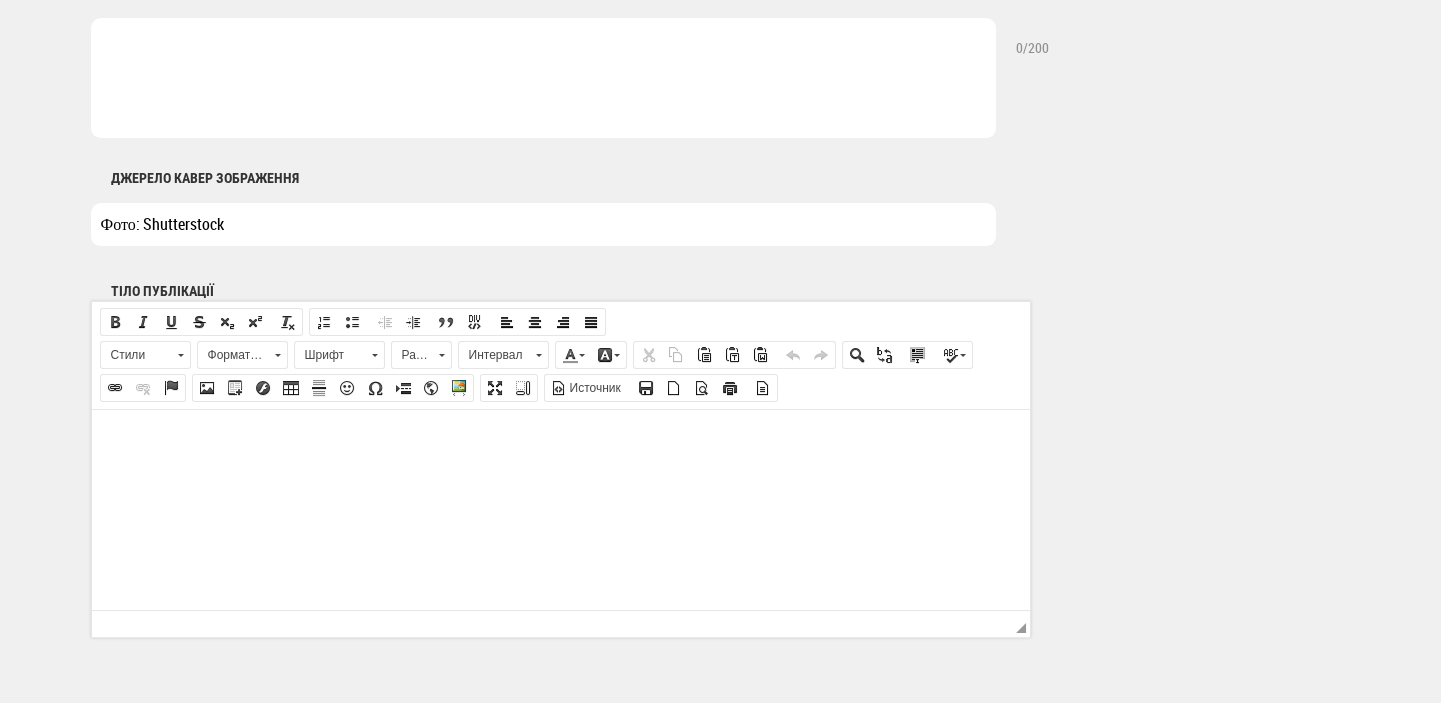 scroll, scrollTop: 1060, scrollLeft: 0, axis: vertical 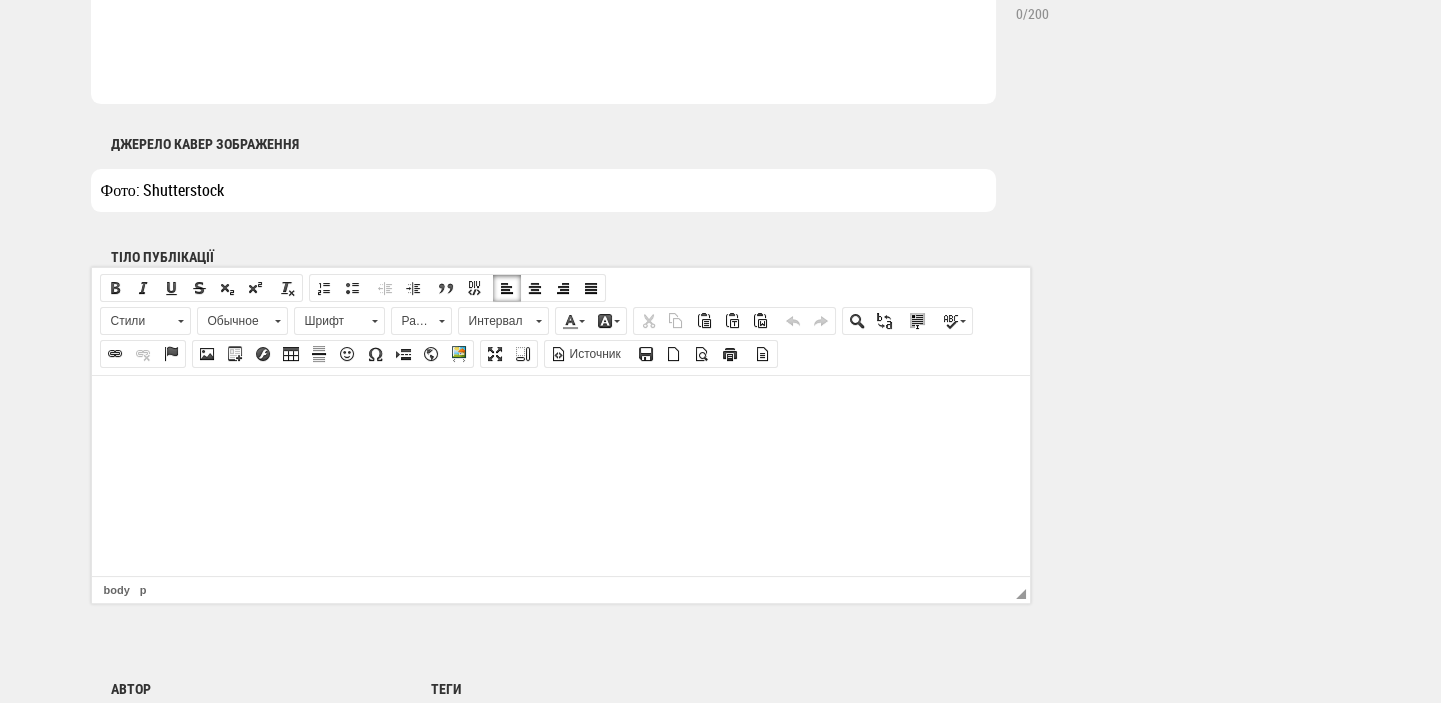 click at bounding box center [560, 405] 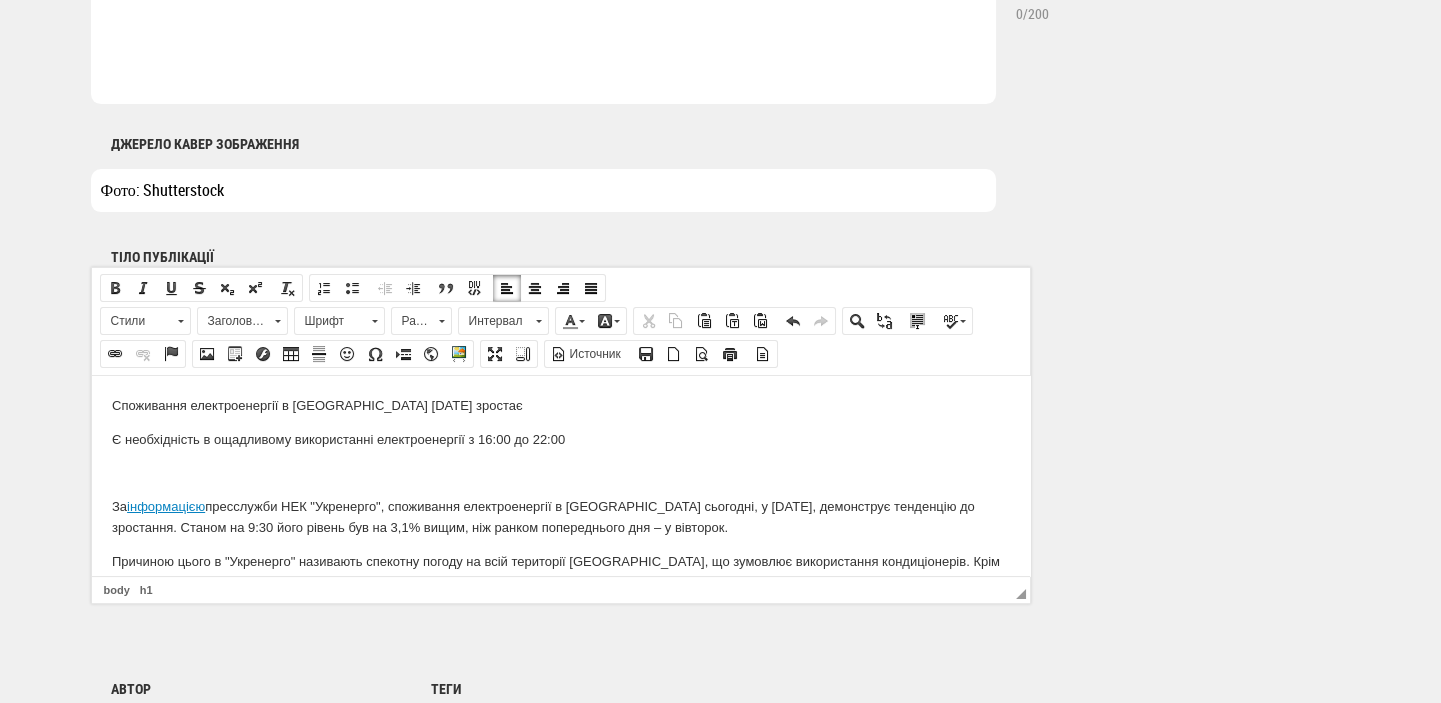 scroll, scrollTop: 366, scrollLeft: 0, axis: vertical 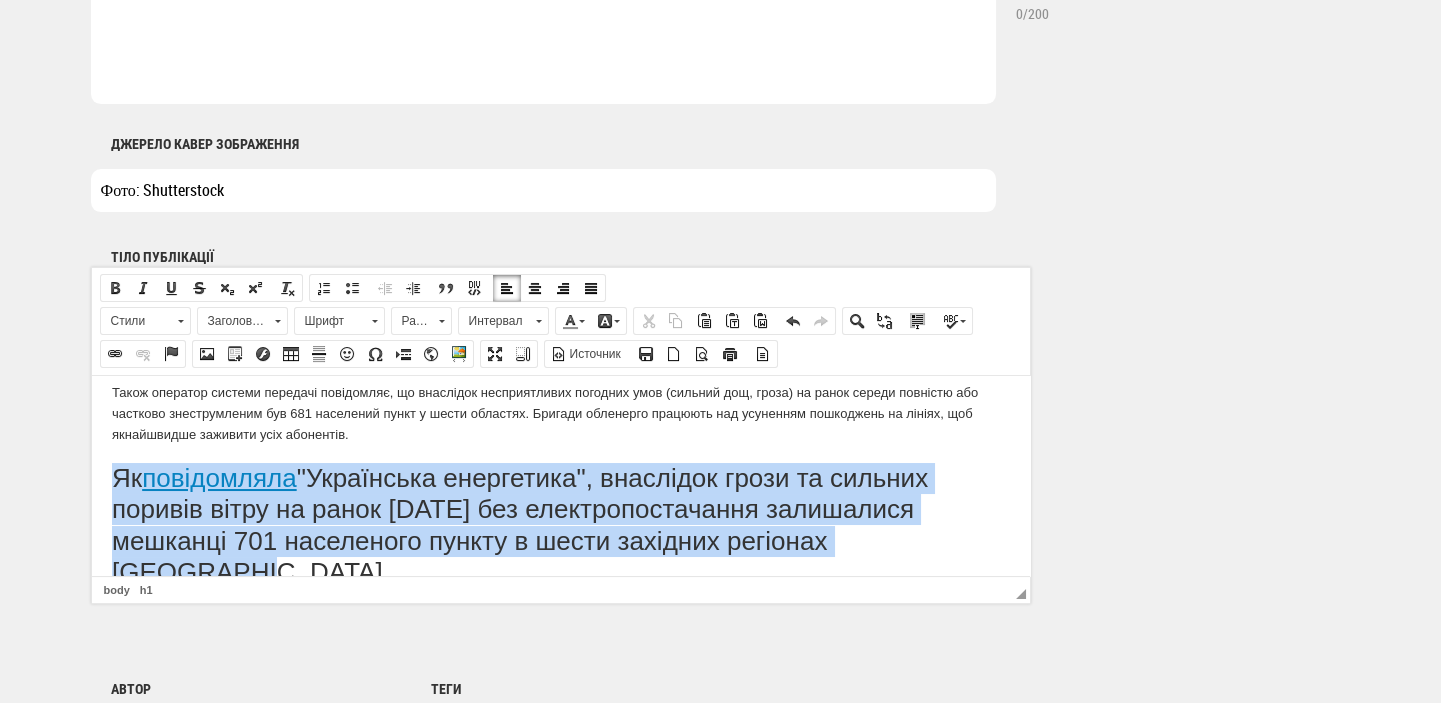 drag, startPoint x: 112, startPoint y: 492, endPoint x: 953, endPoint y: 563, distance: 843.9917 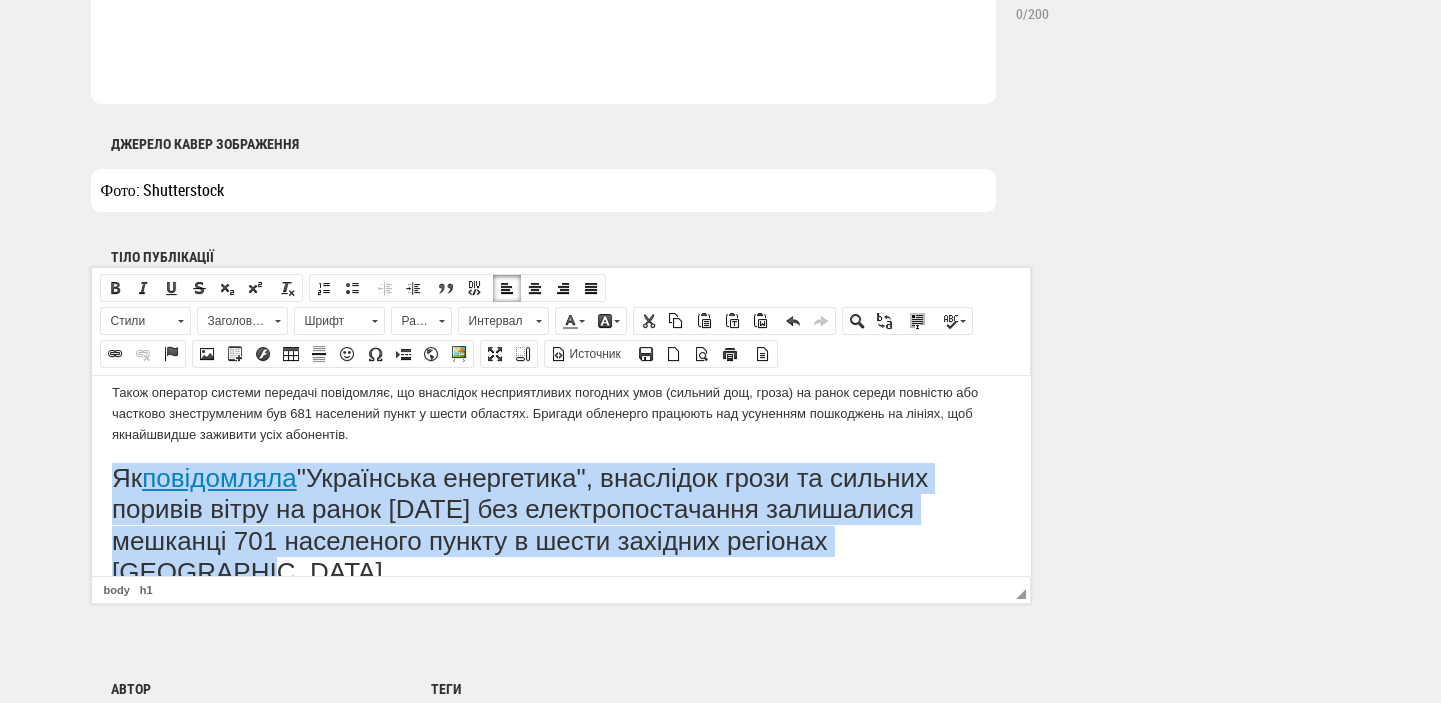 click on "Заголовок 1" at bounding box center [233, 321] 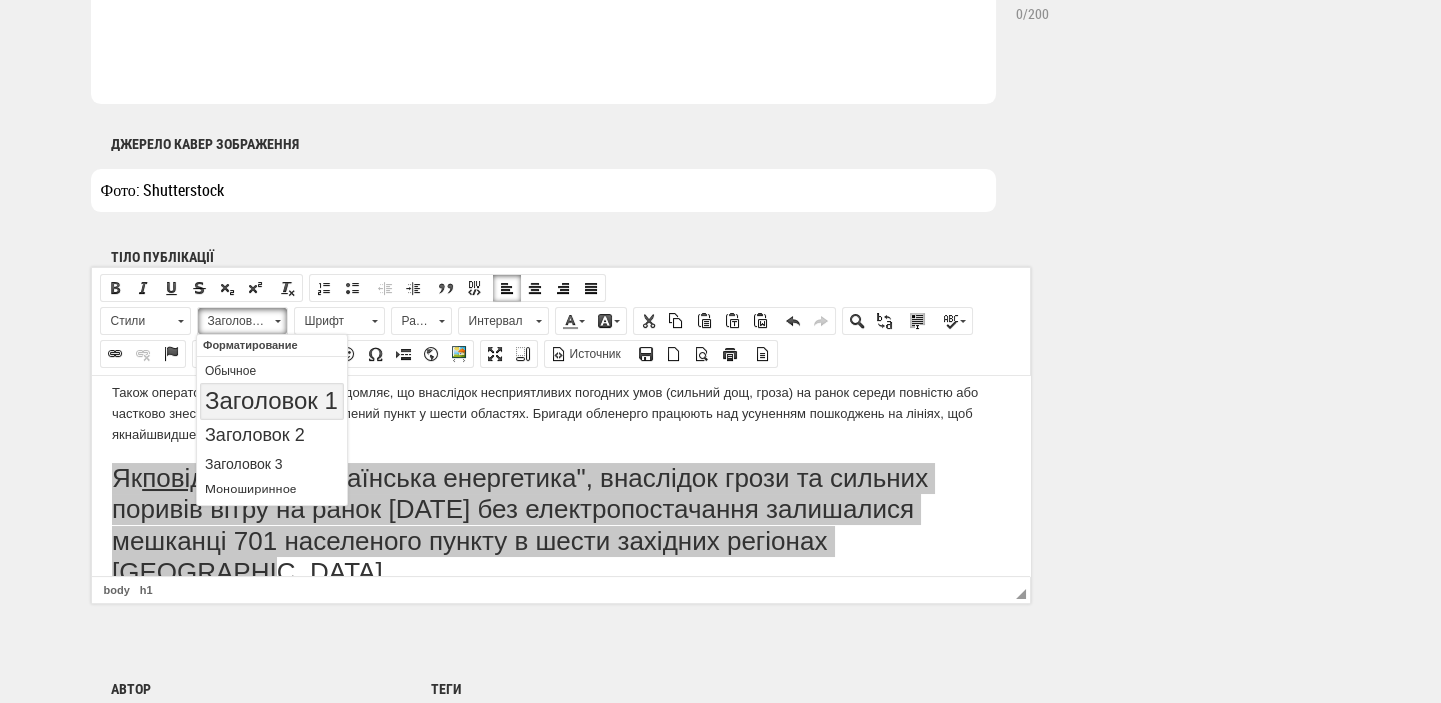 scroll, scrollTop: 0, scrollLeft: 0, axis: both 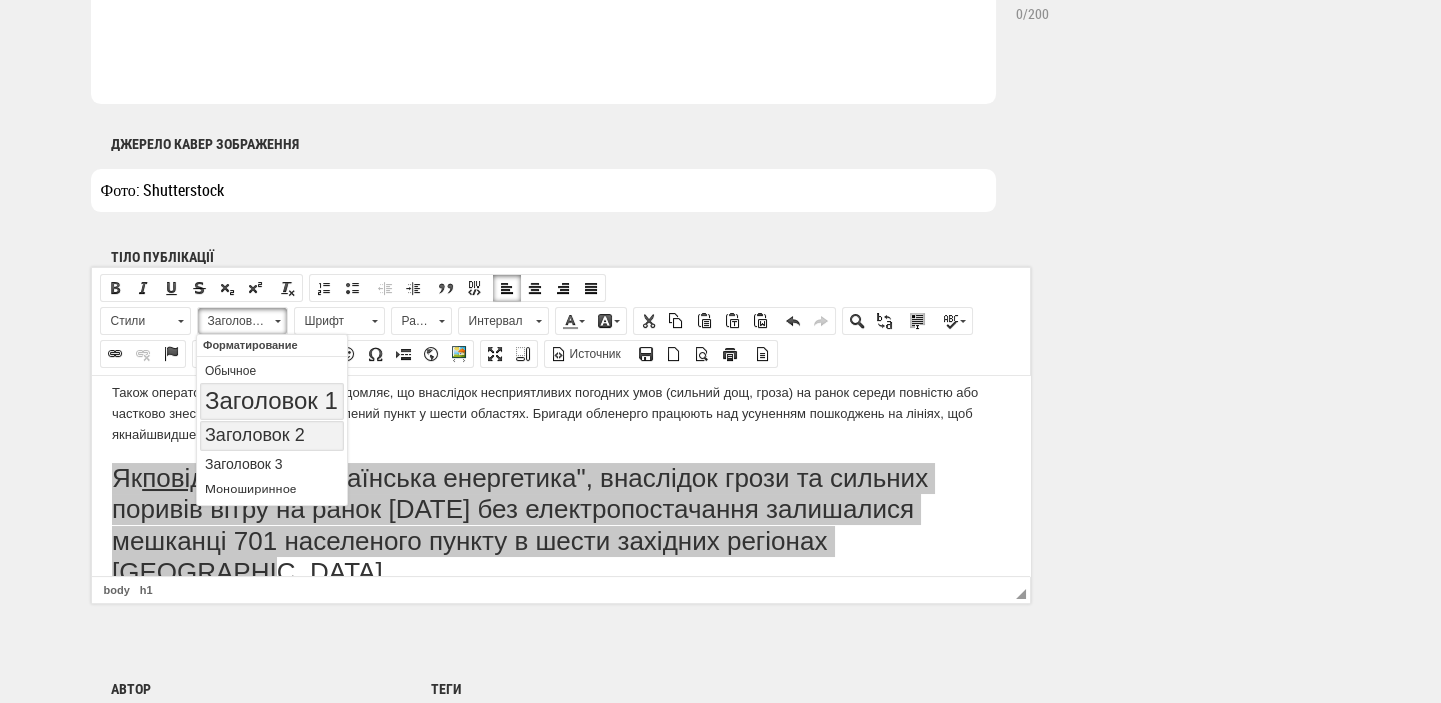 click on "Заголовок 2" at bounding box center (272, 435) 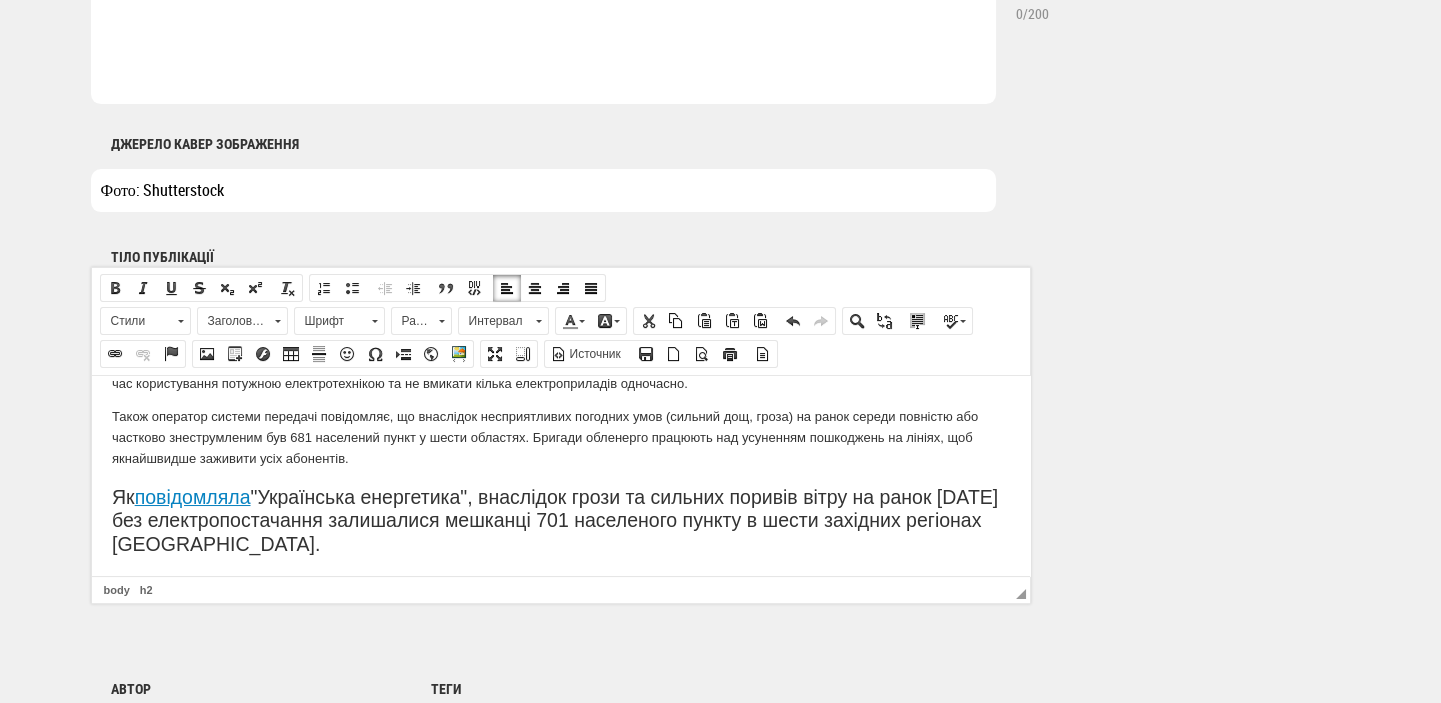 scroll, scrollTop: 362, scrollLeft: 0, axis: vertical 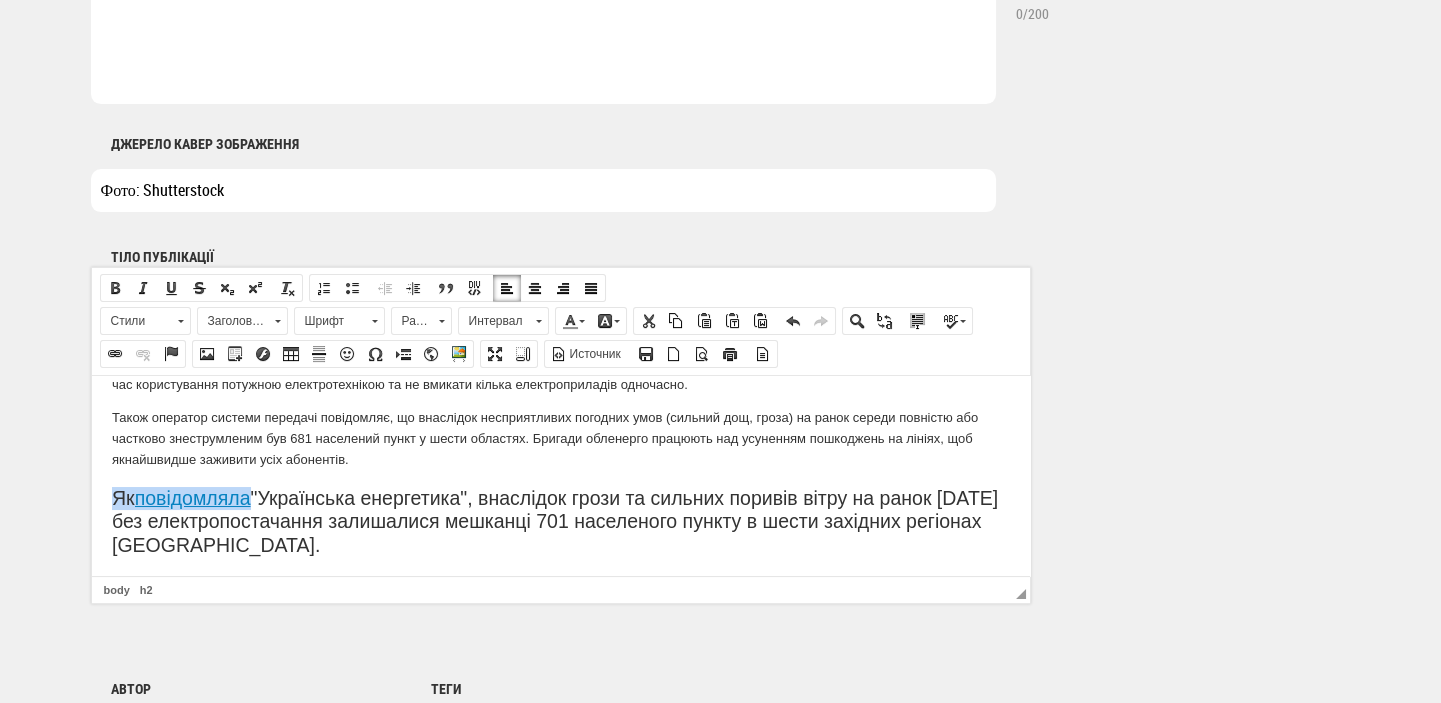 click on "Заголовок 2" at bounding box center [233, 321] 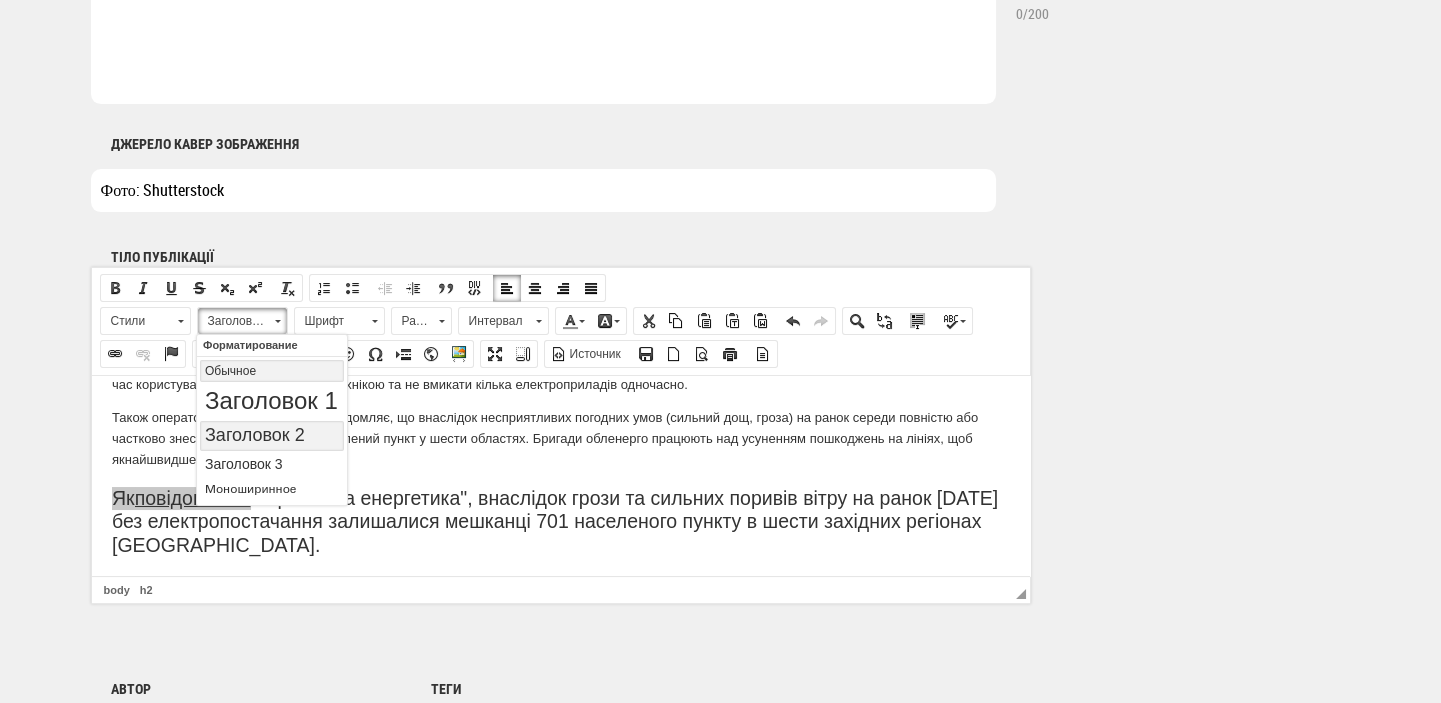click on "Обычное" at bounding box center [272, 370] 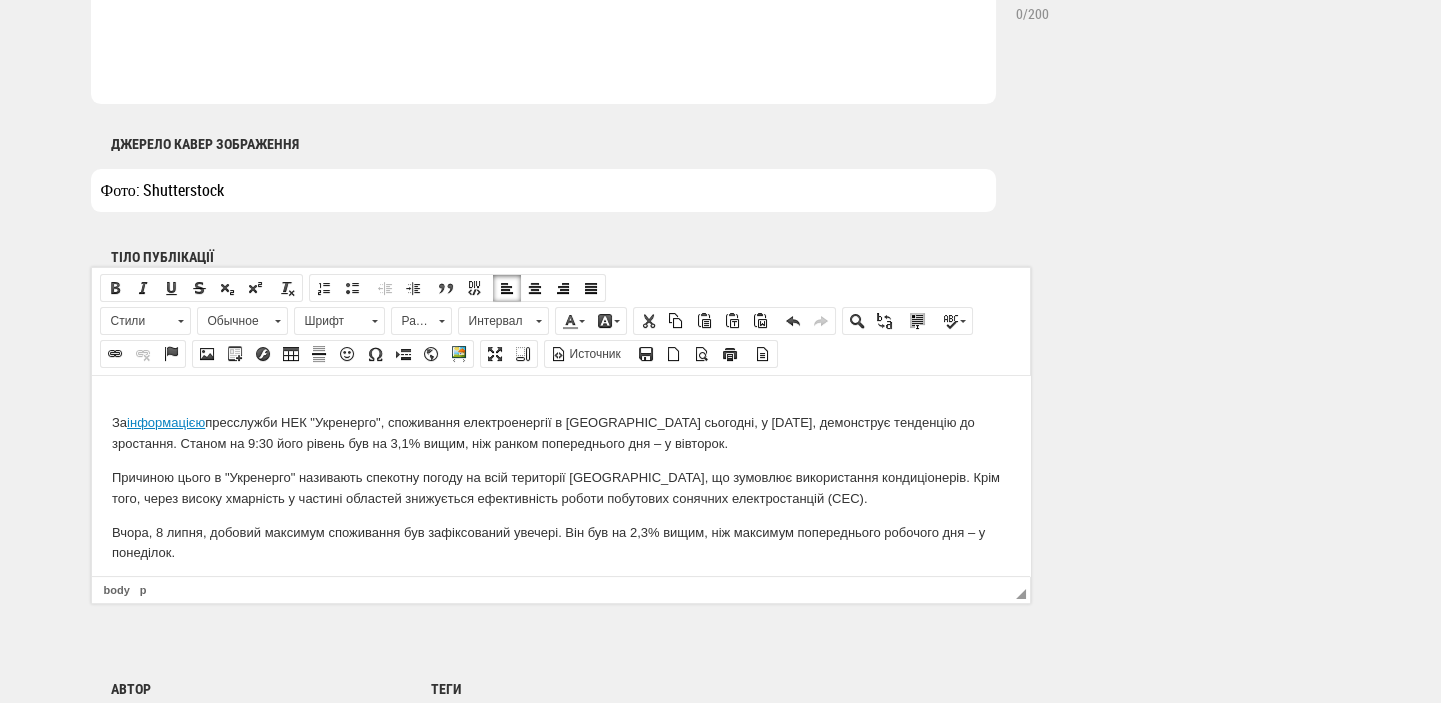 scroll, scrollTop: 0, scrollLeft: 0, axis: both 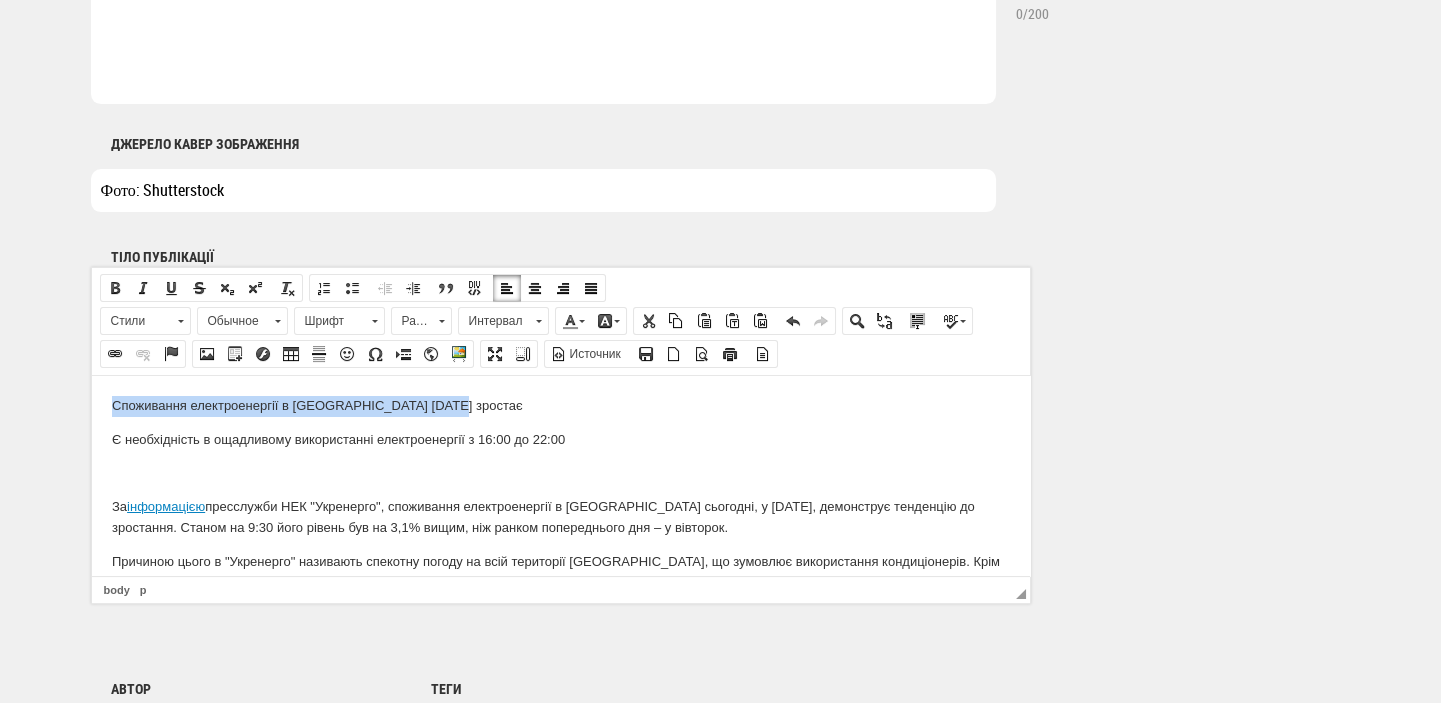 drag, startPoint x: 451, startPoint y: 403, endPoint x: 122, endPoint y: 836, distance: 543.8106 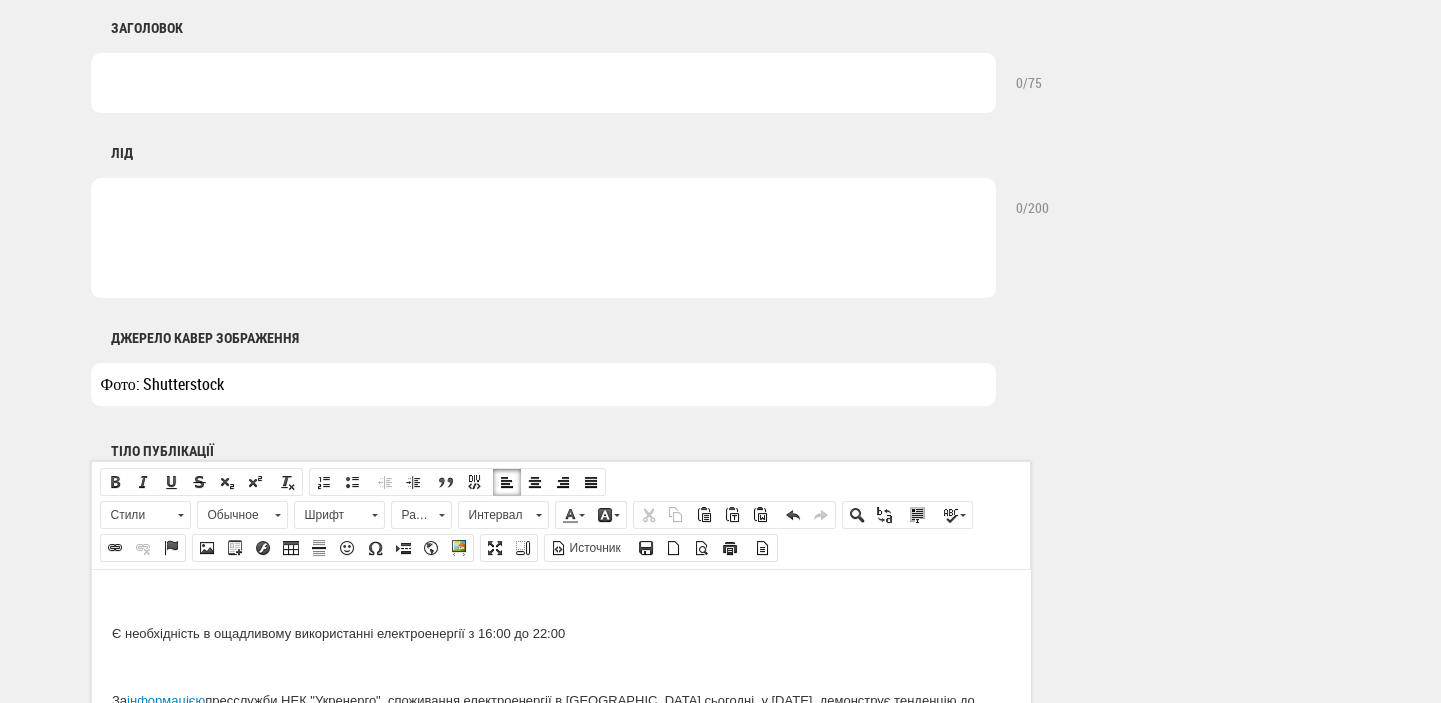 scroll, scrollTop: 848, scrollLeft: 0, axis: vertical 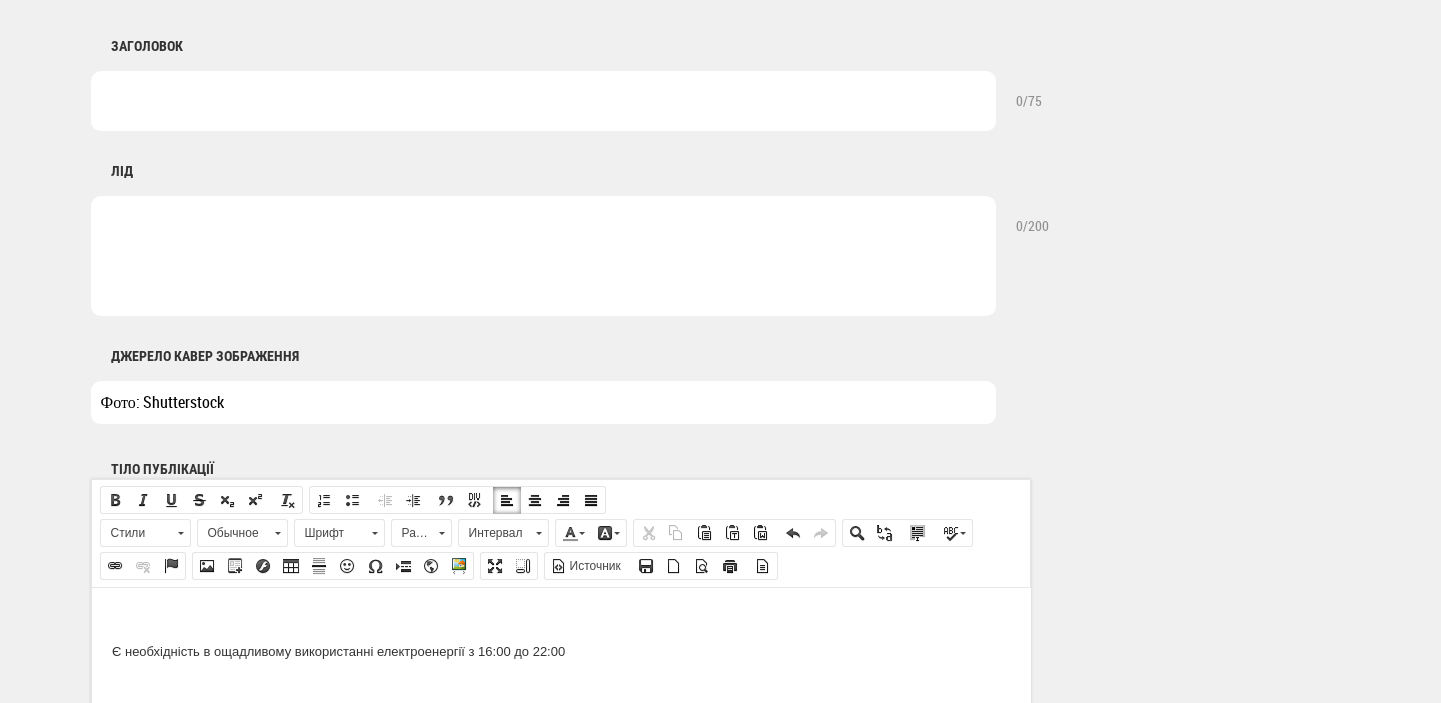 drag, startPoint x: 164, startPoint y: 103, endPoint x: 151, endPoint y: 123, distance: 23.853722 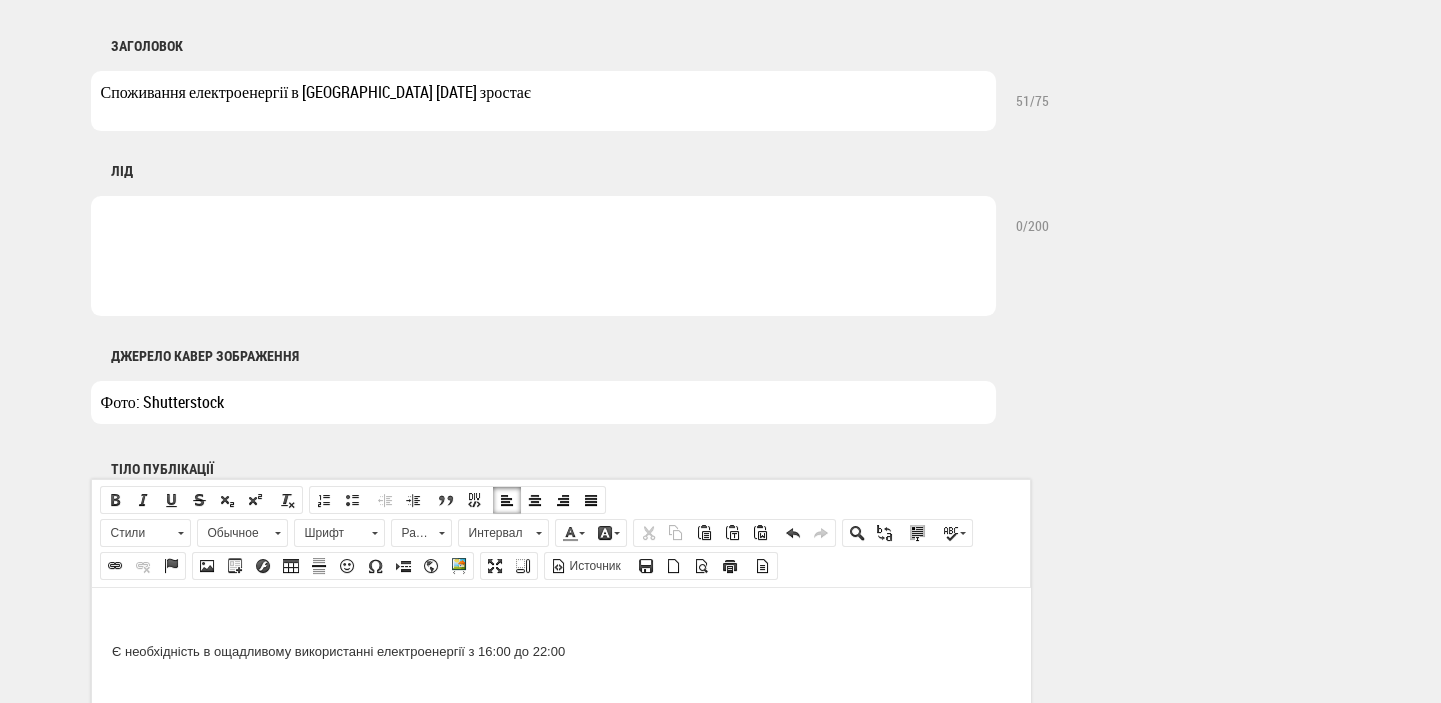 scroll, scrollTop: 1060, scrollLeft: 0, axis: vertical 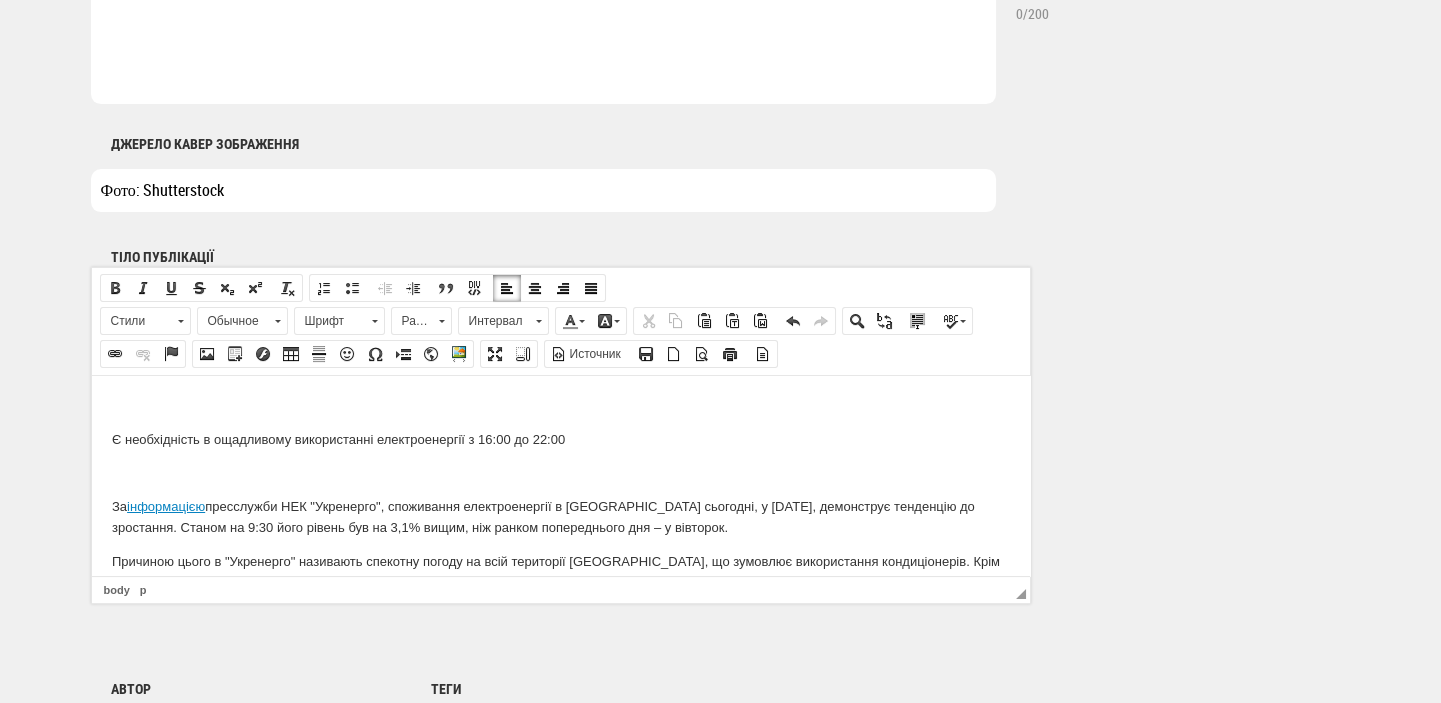 type on "Споживання електроенергії в [GEOGRAPHIC_DATA] [DATE] зростає" 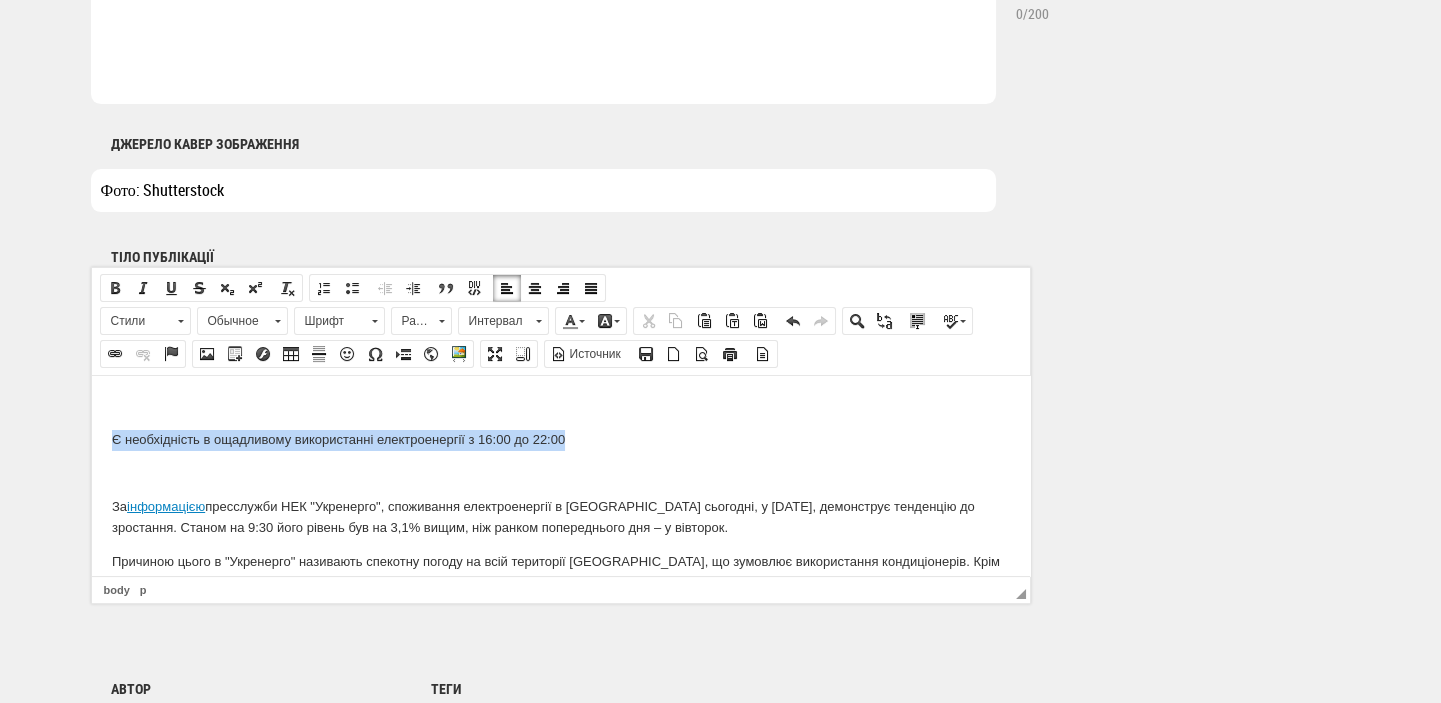 drag, startPoint x: 582, startPoint y: 435, endPoint x: 65, endPoint y: 449, distance: 517.1895 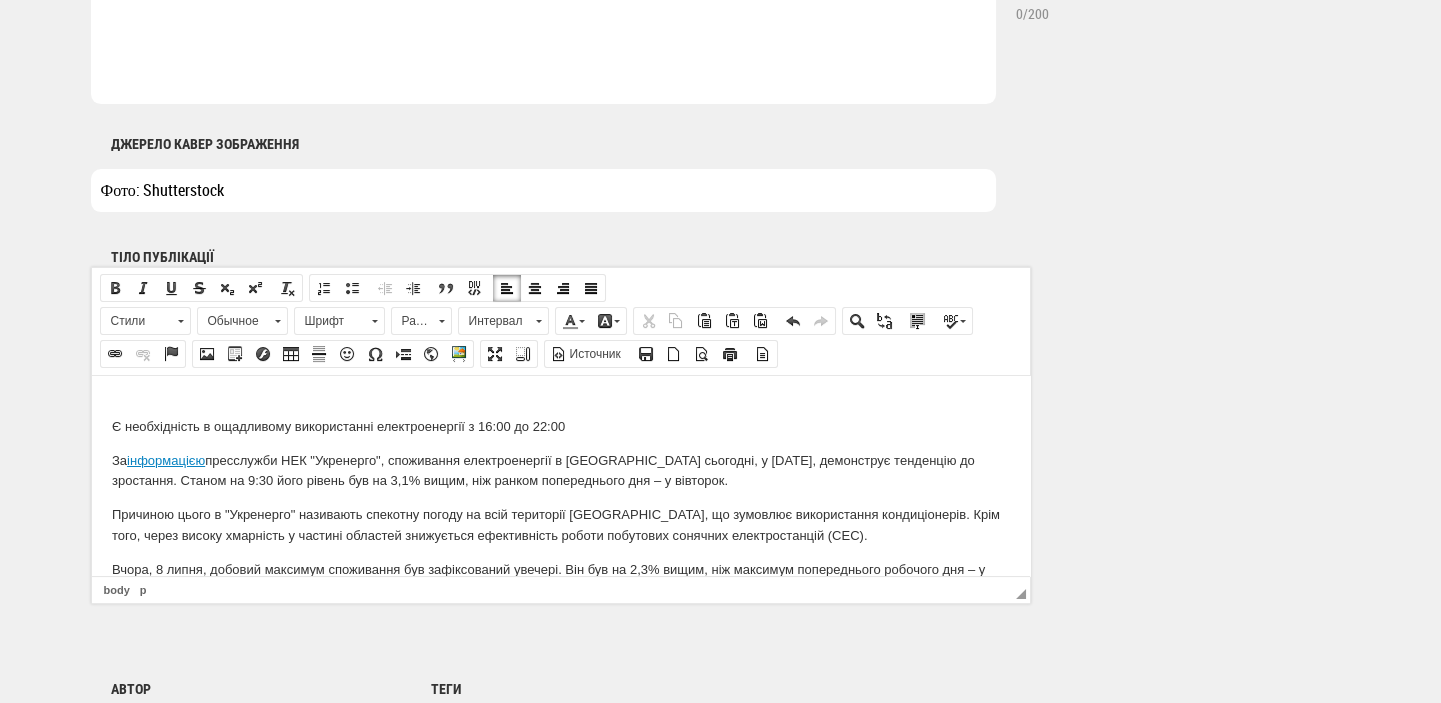 scroll, scrollTop: 636, scrollLeft: 0, axis: vertical 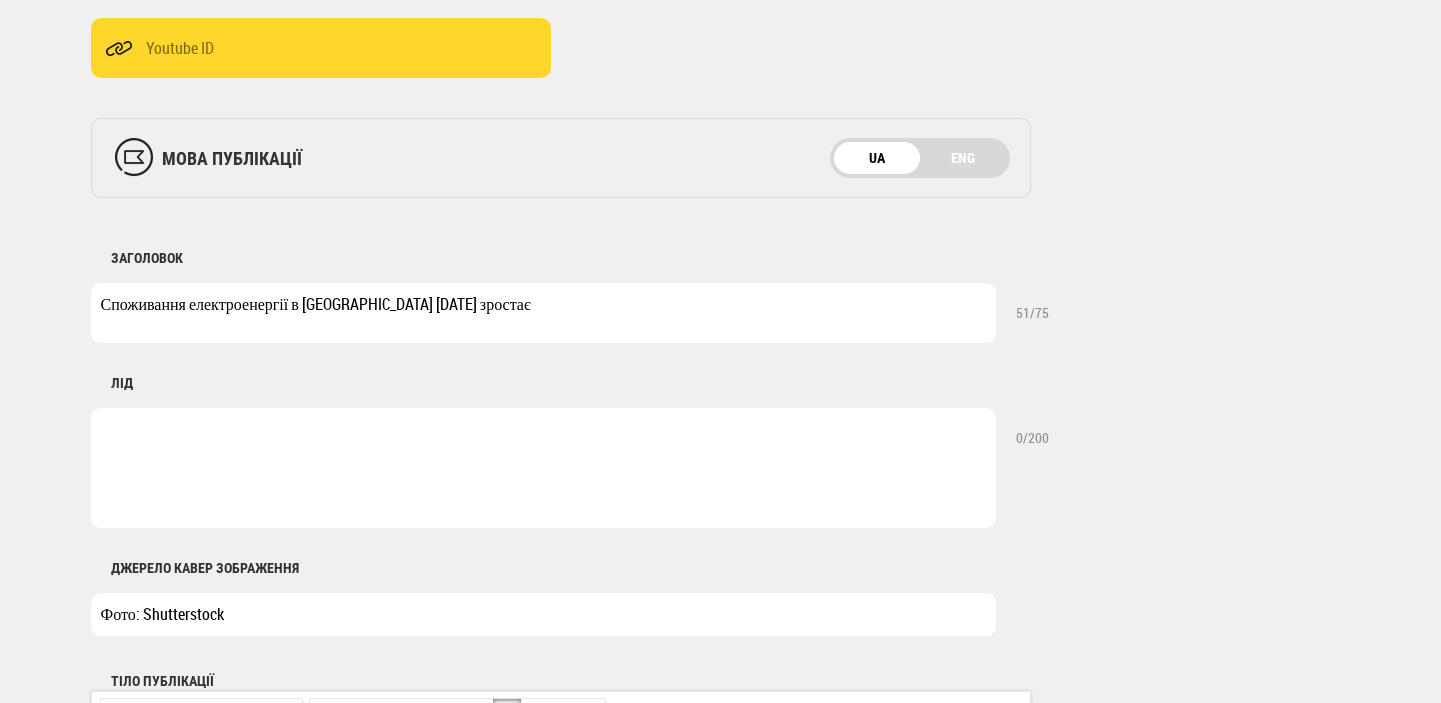 click at bounding box center (543, 468) 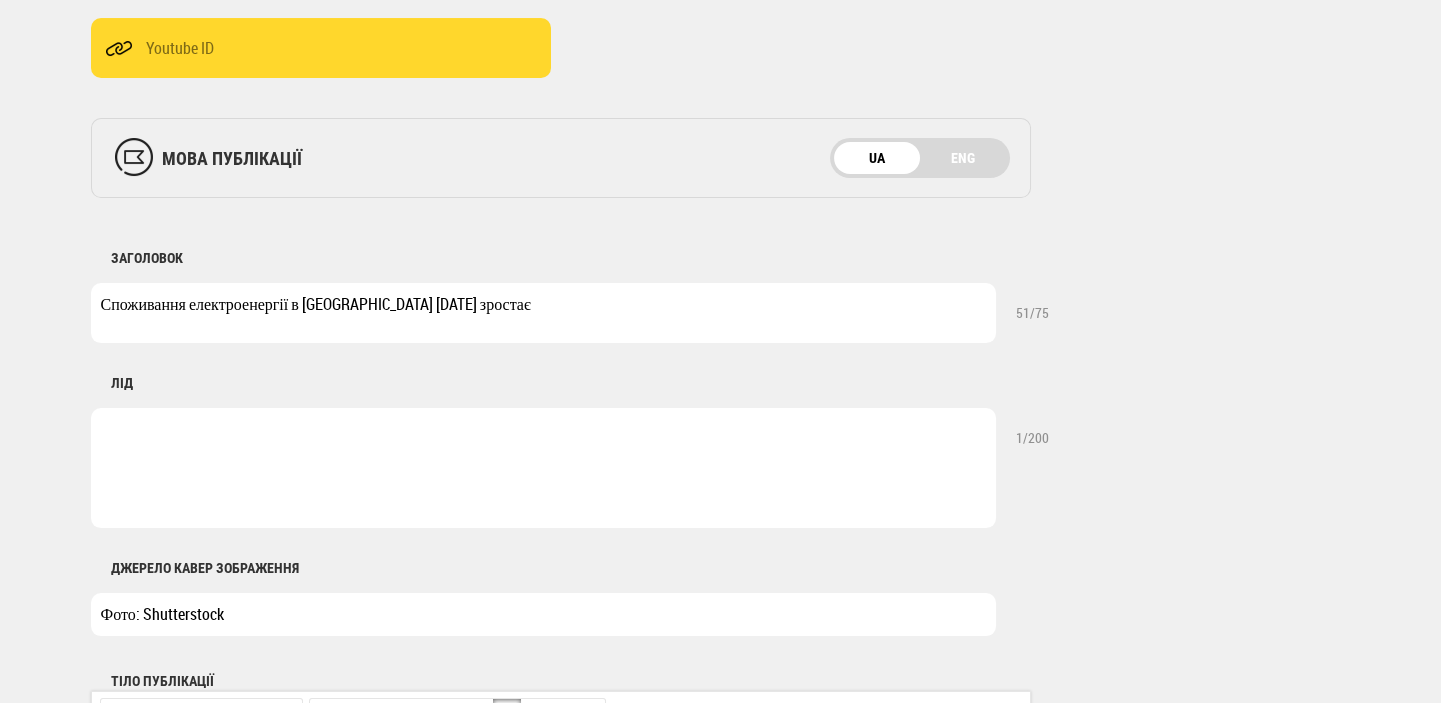 click at bounding box center [543, 468] 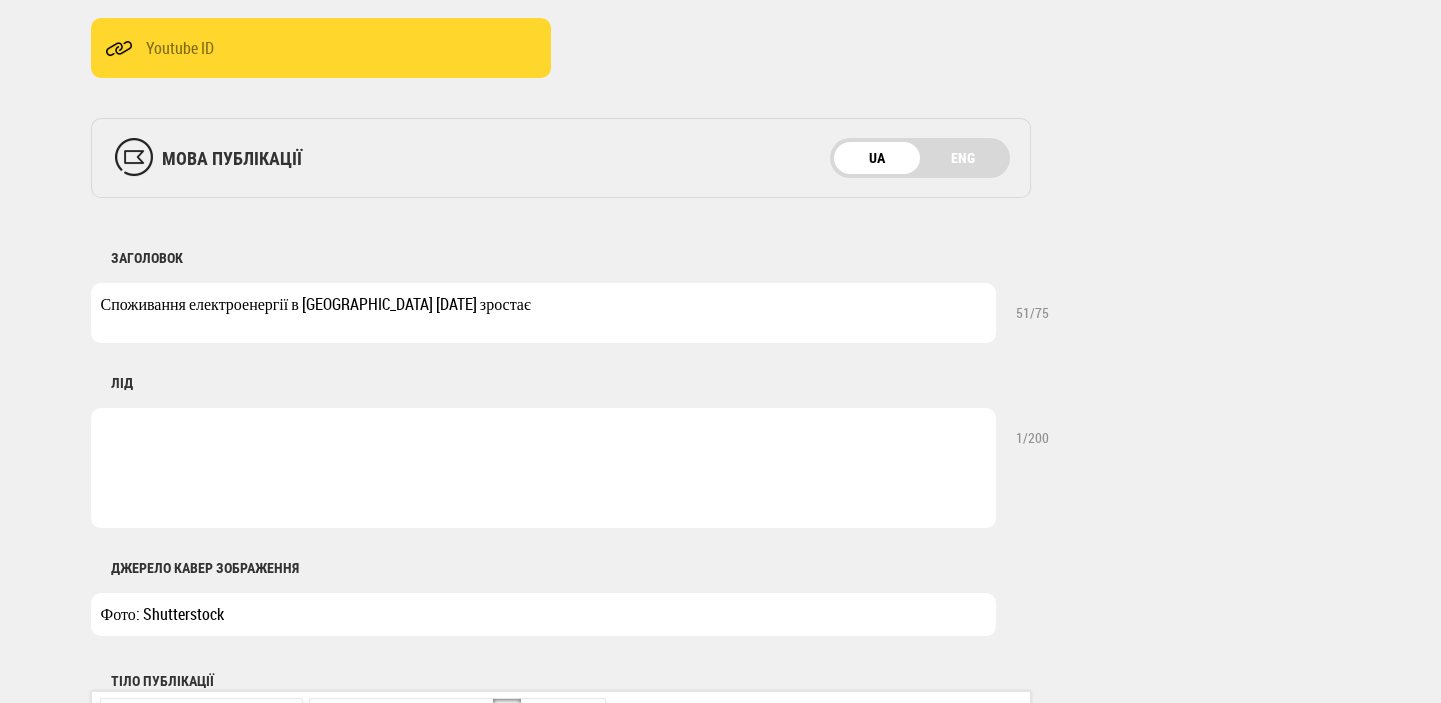 paste 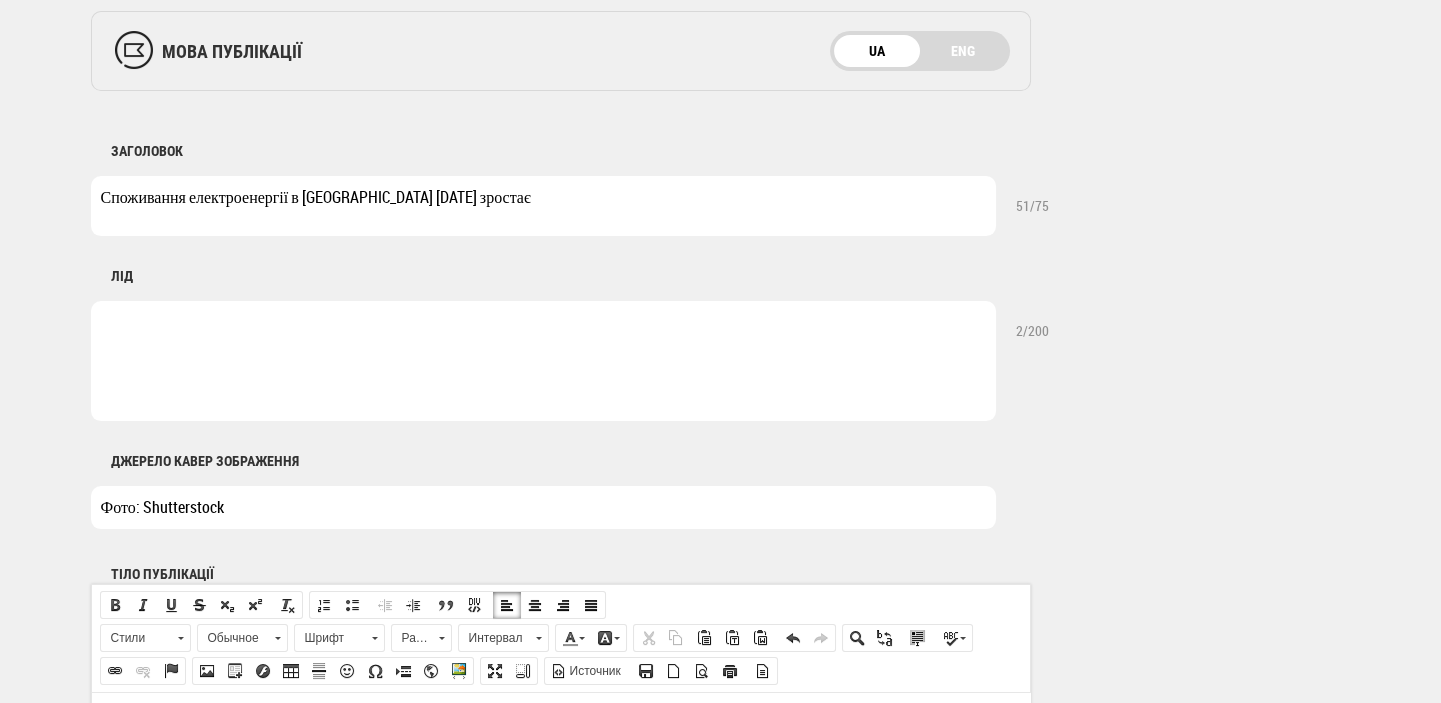 scroll, scrollTop: 1060, scrollLeft: 0, axis: vertical 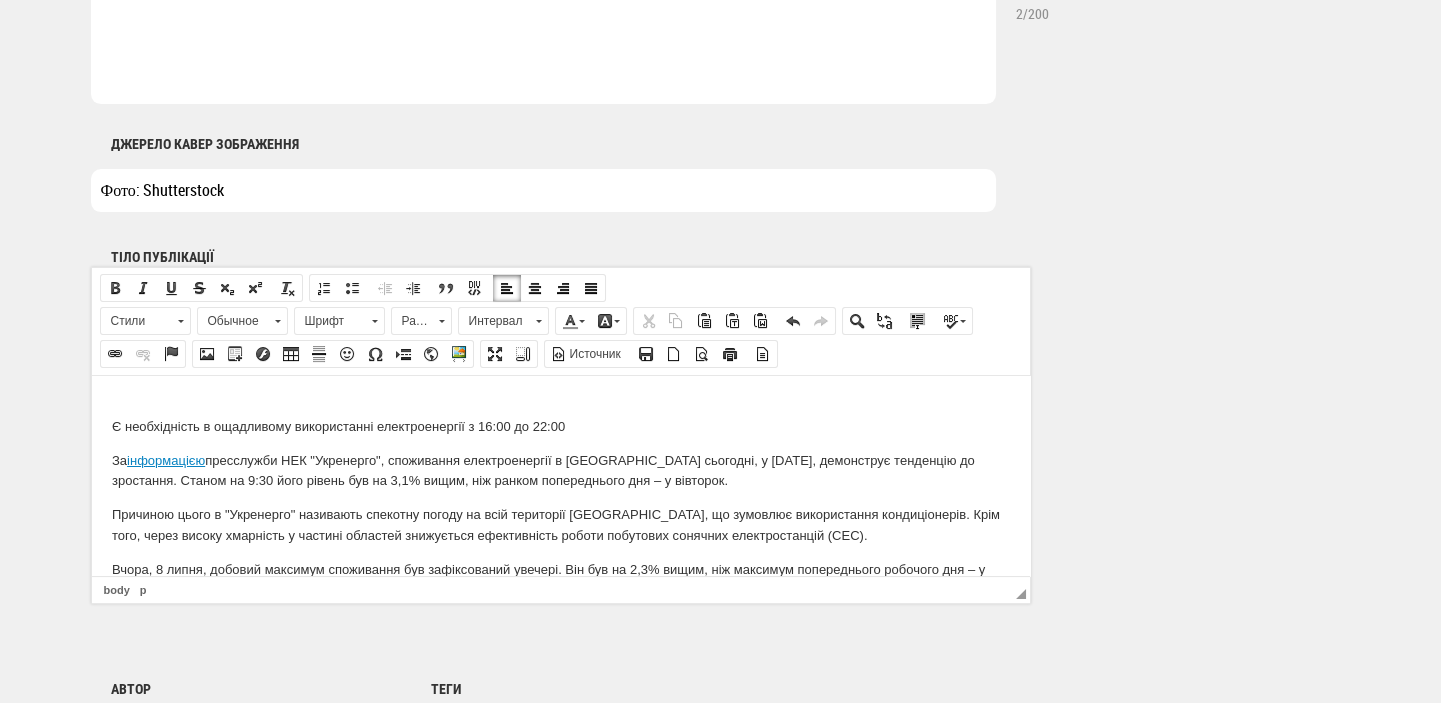 drag, startPoint x: 605, startPoint y: 413, endPoint x: 129, endPoint y: 441, distance: 476.8228 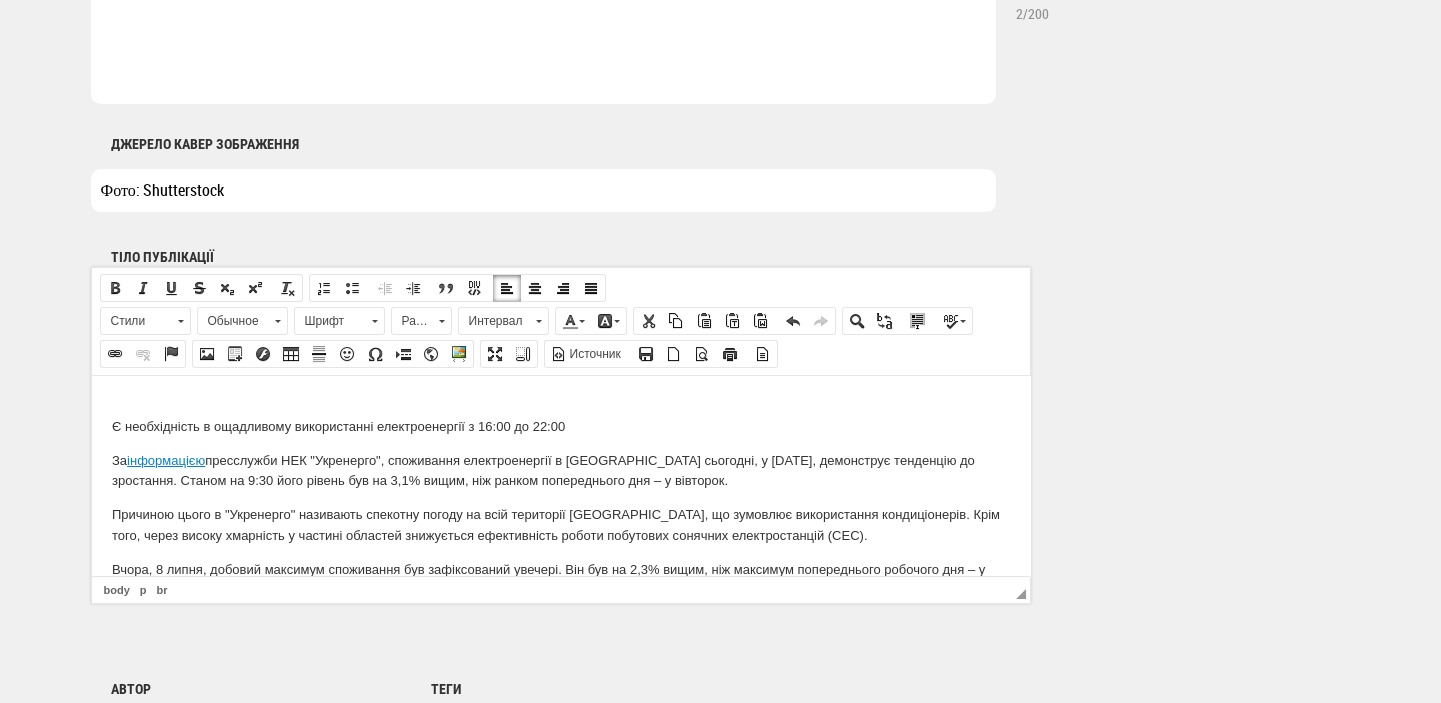 click on "Є необхідність в ощадливому використанні електроенергії з 16:00 до 22:00" at bounding box center (560, 416) 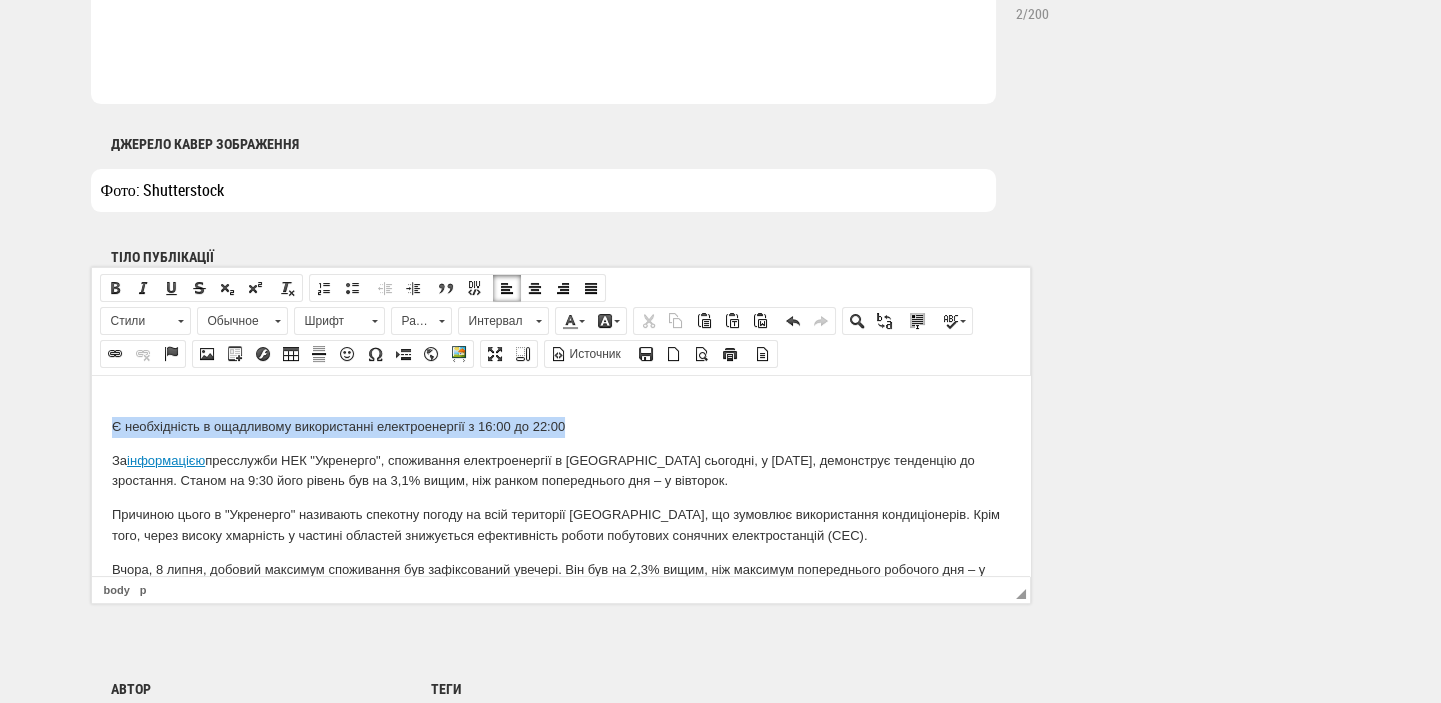 drag, startPoint x: 576, startPoint y: 426, endPoint x: 81, endPoint y: 429, distance: 495.0091 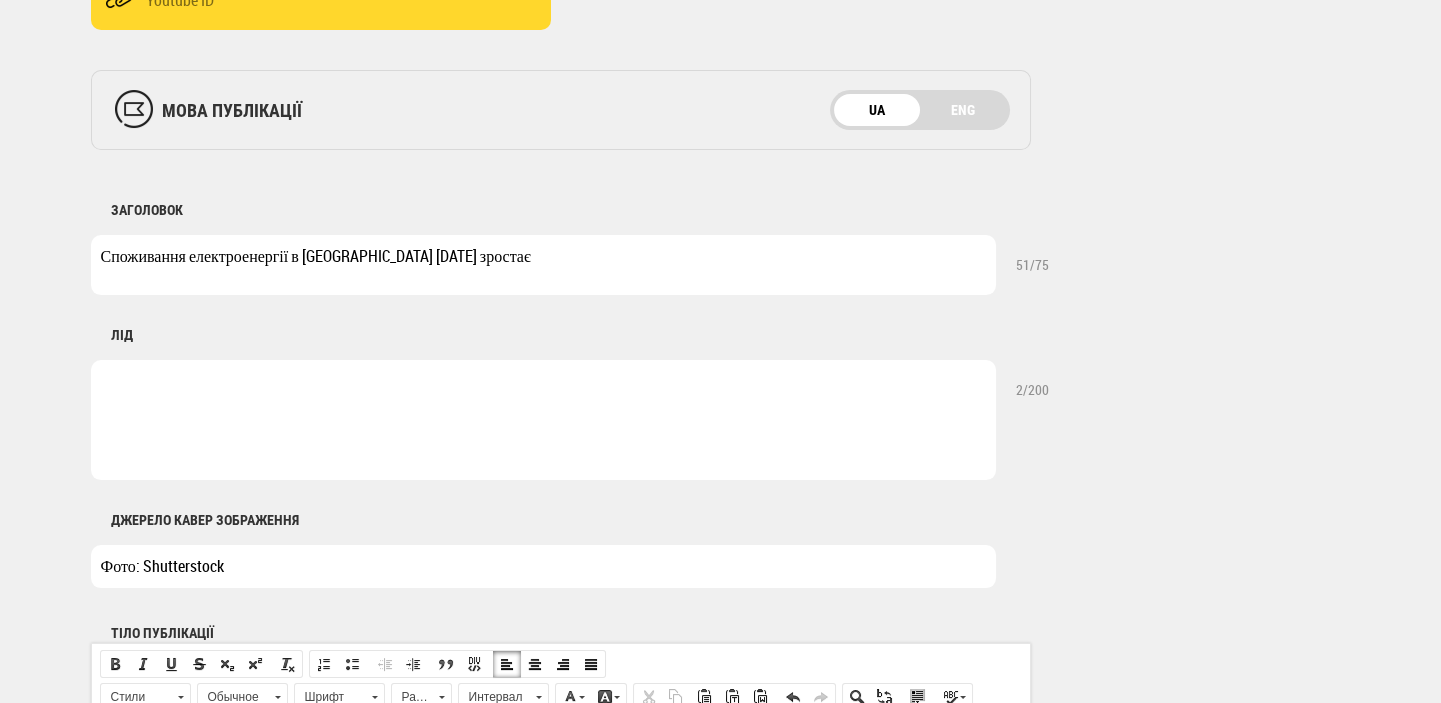 scroll, scrollTop: 636, scrollLeft: 0, axis: vertical 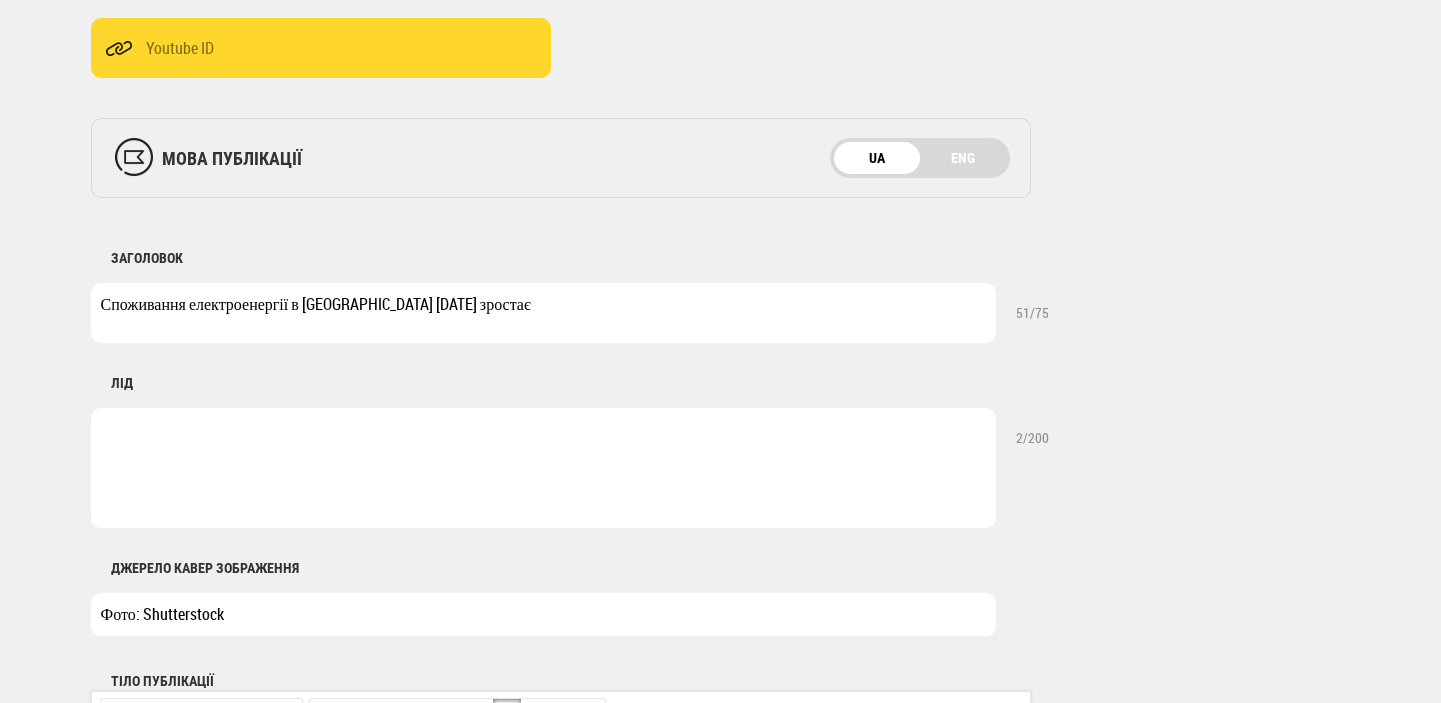 click at bounding box center (543, 468) 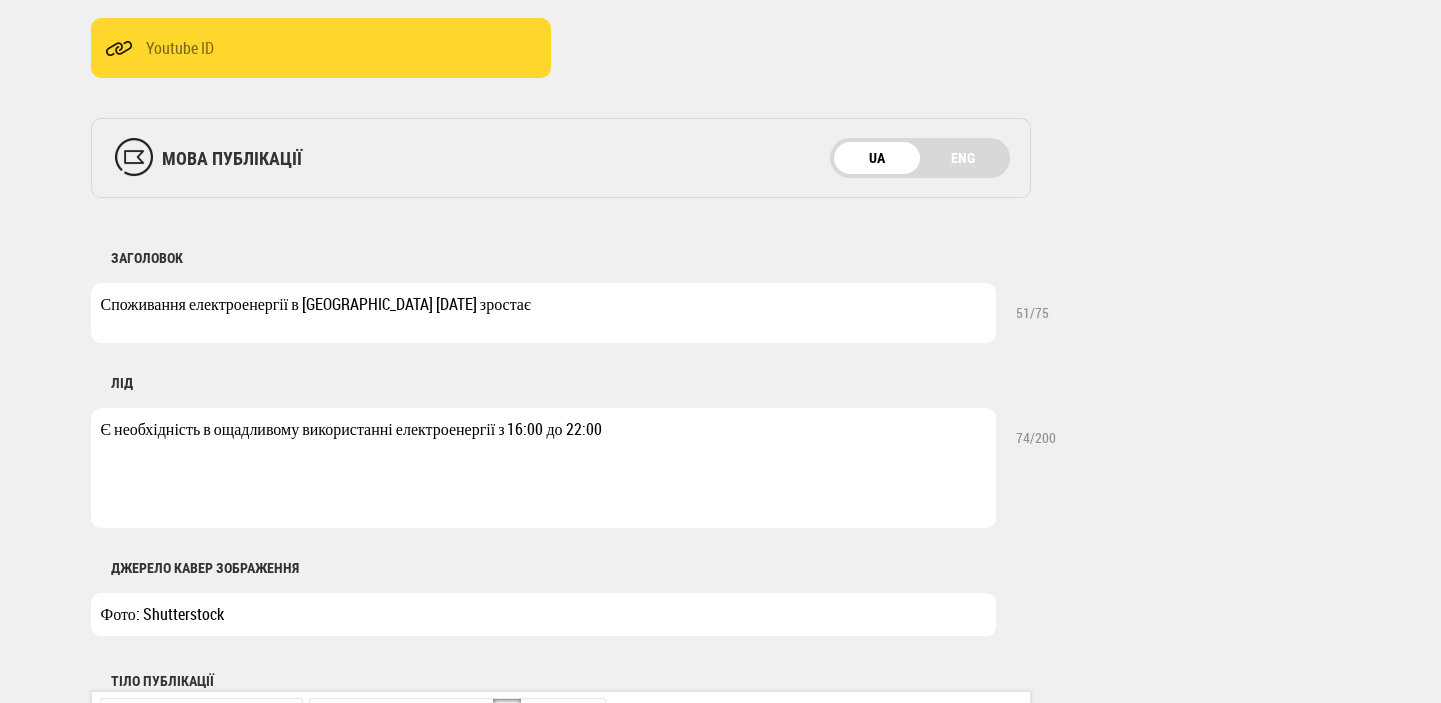 click on "Є необхідність в ощадливому використанні електроенергії з 16:00 до 22:00" at bounding box center (543, 468) 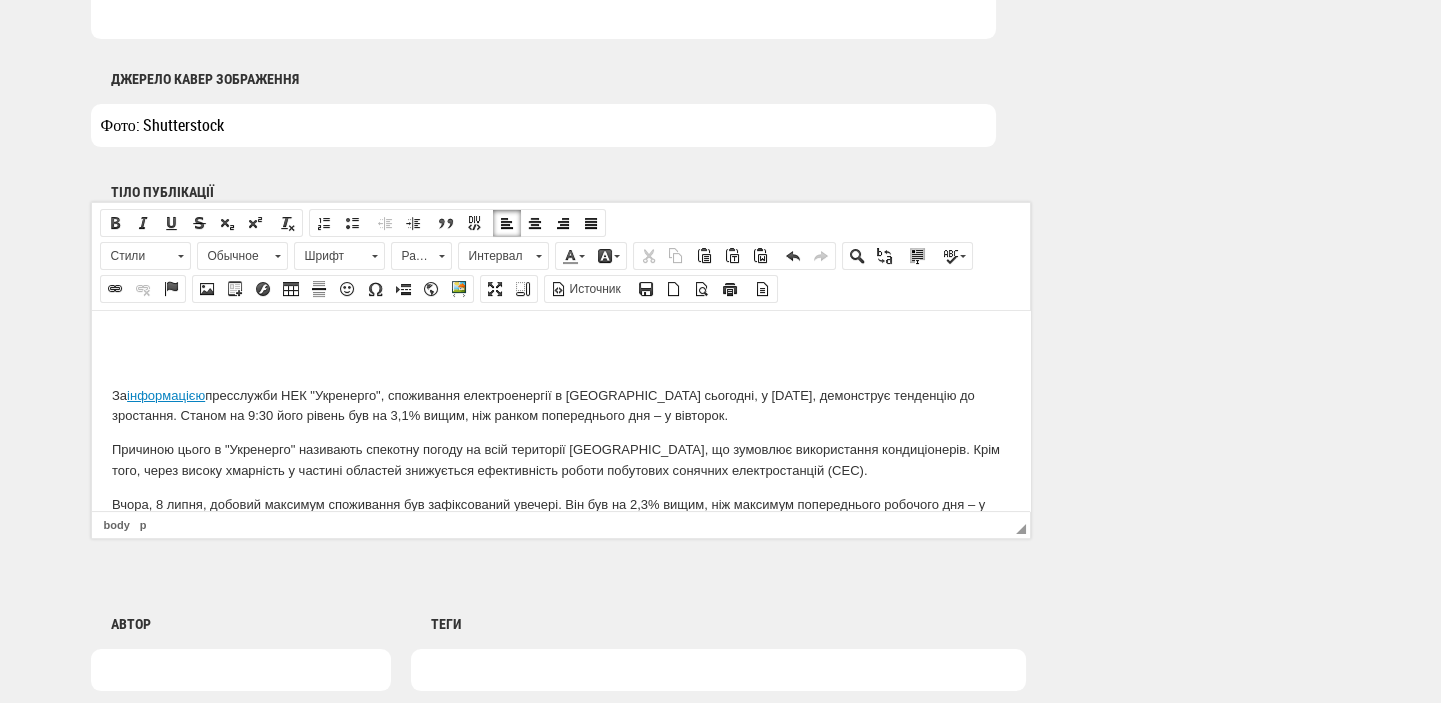 scroll, scrollTop: 1272, scrollLeft: 0, axis: vertical 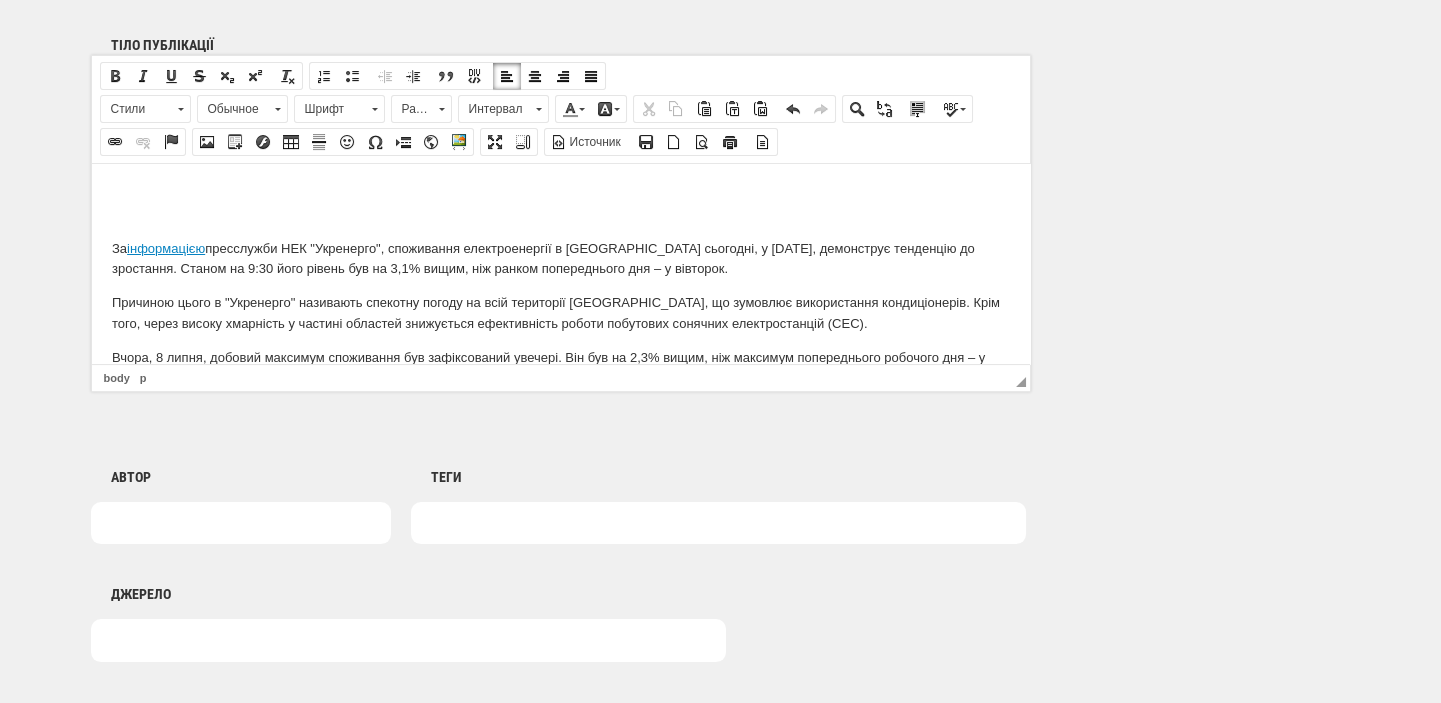 type on "Є необхідність в ощадливому використанні електроенергії з 16:00 до 22:00" 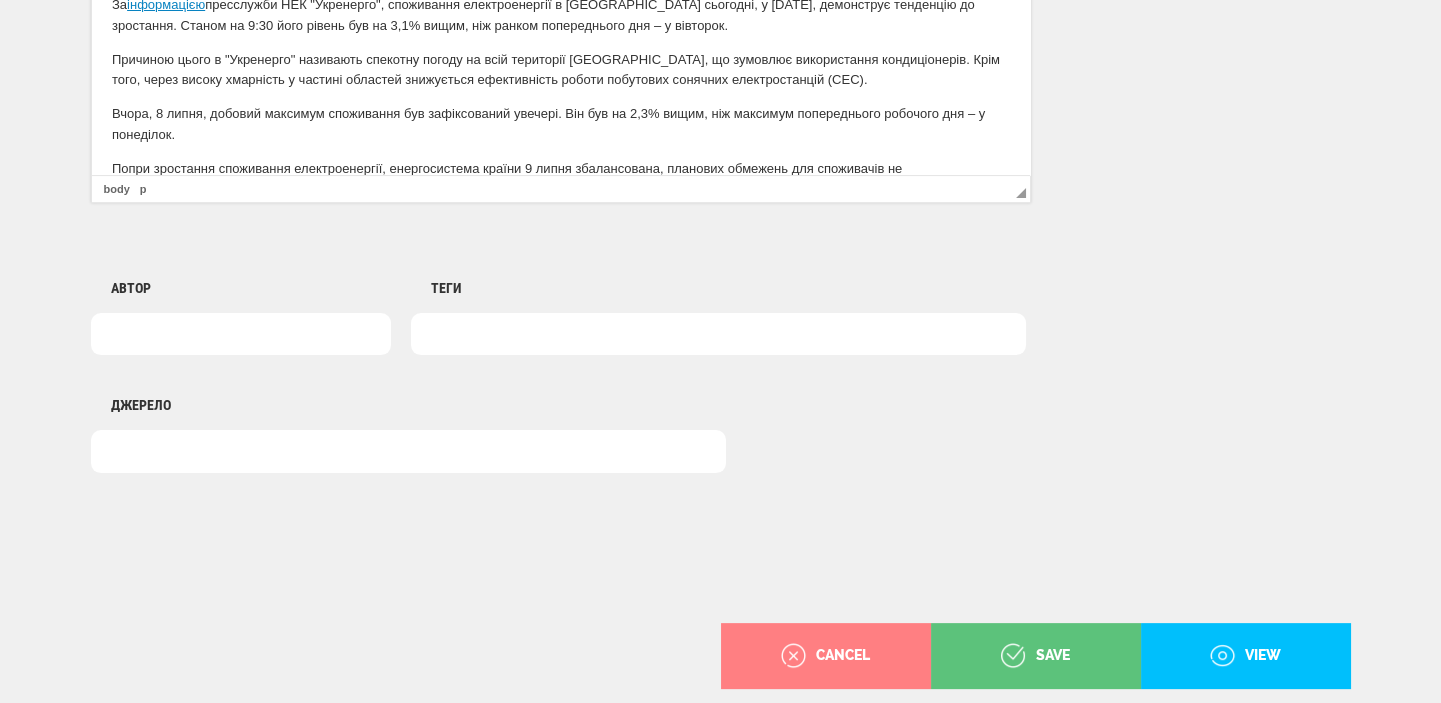 scroll, scrollTop: 1484, scrollLeft: 0, axis: vertical 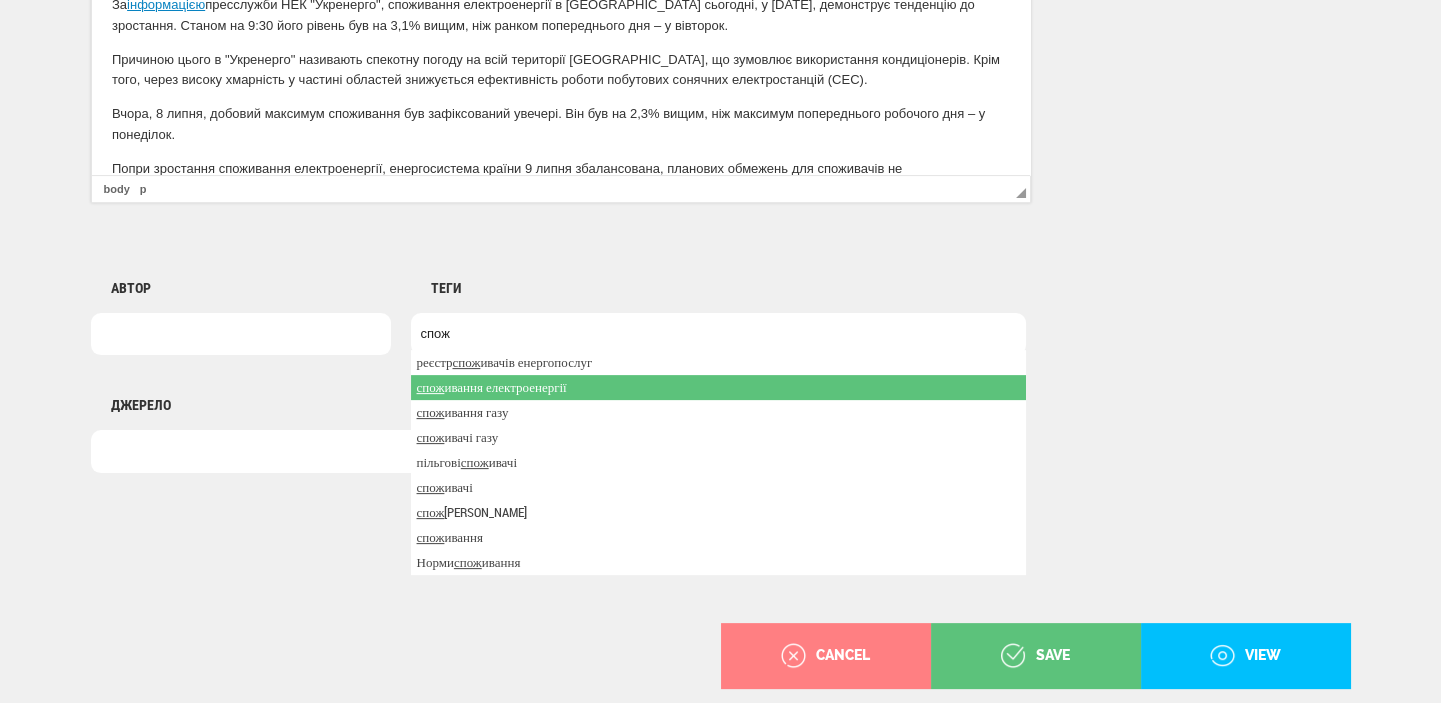 type on "спож" 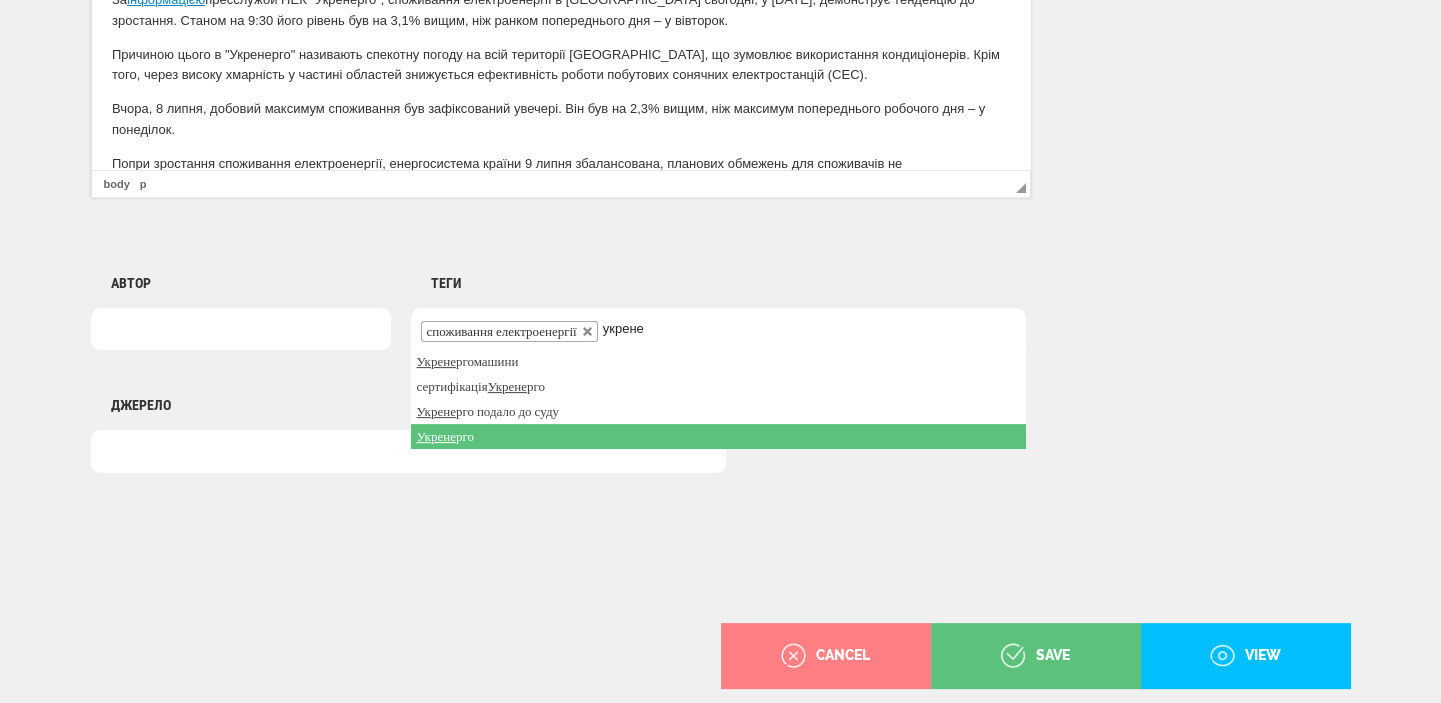 type on "укрене" 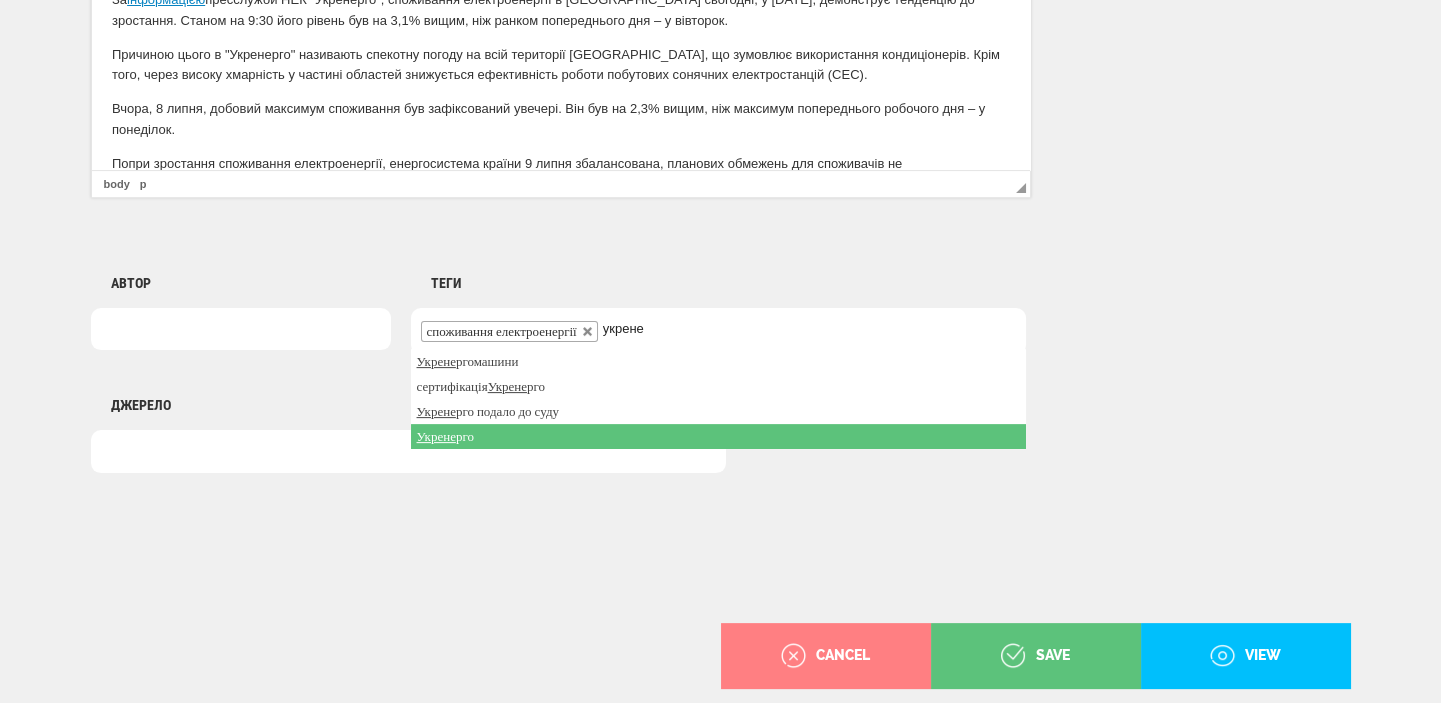 drag, startPoint x: 511, startPoint y: 438, endPoint x: 536, endPoint y: 410, distance: 37.536648 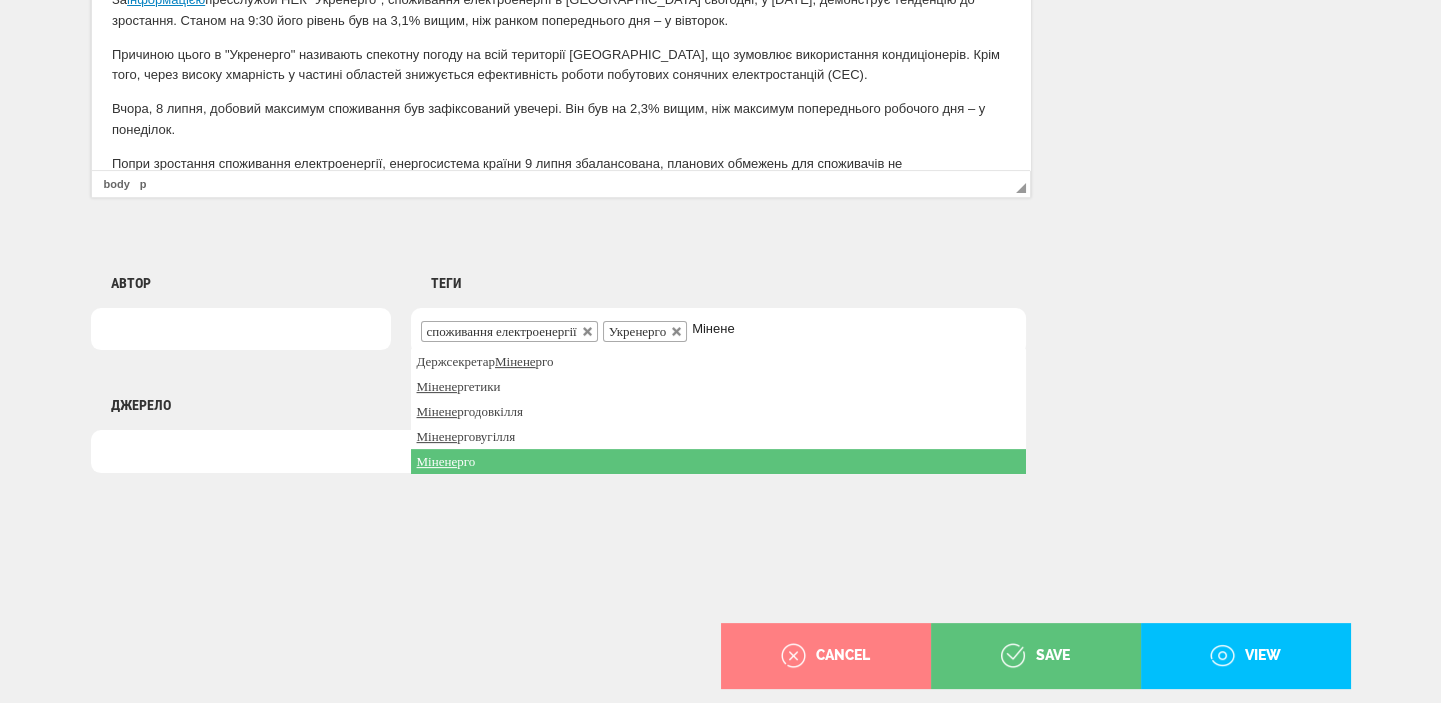 type on "Мінене" 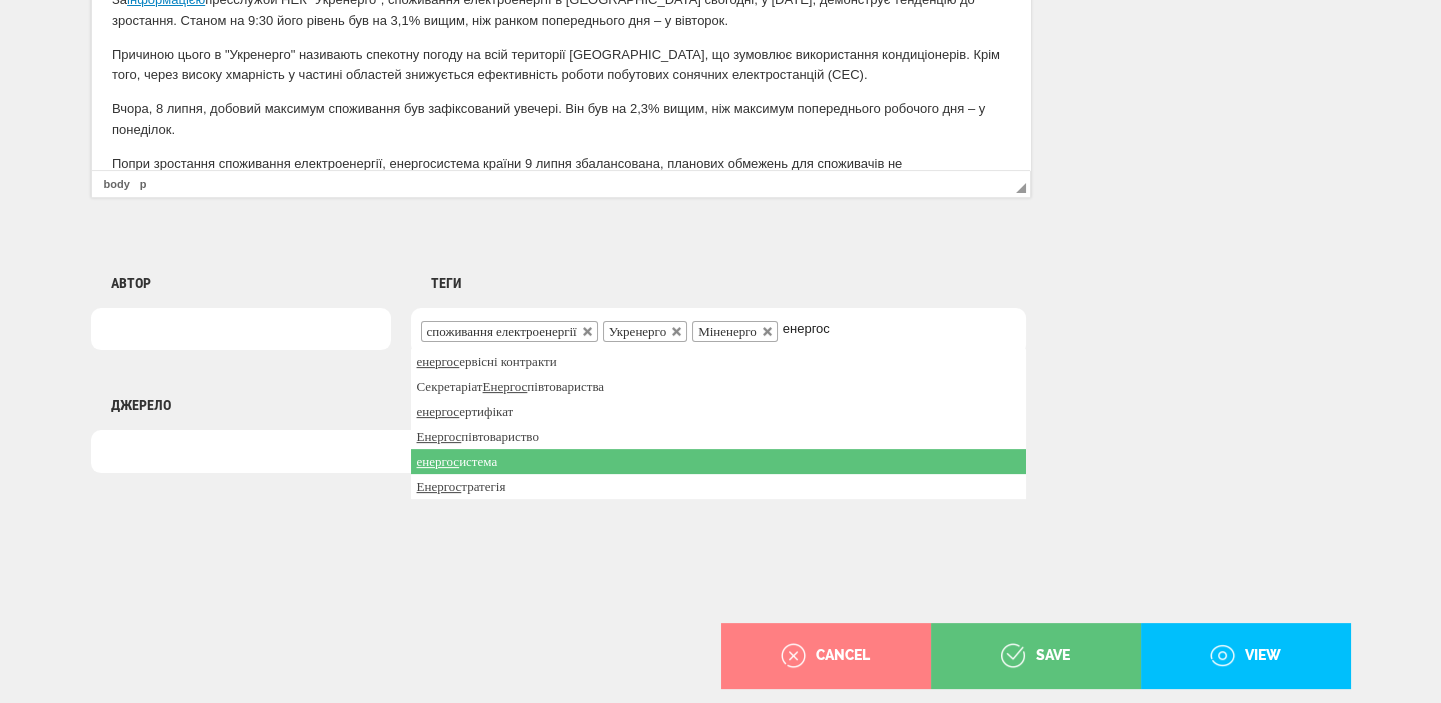 type on "енергос" 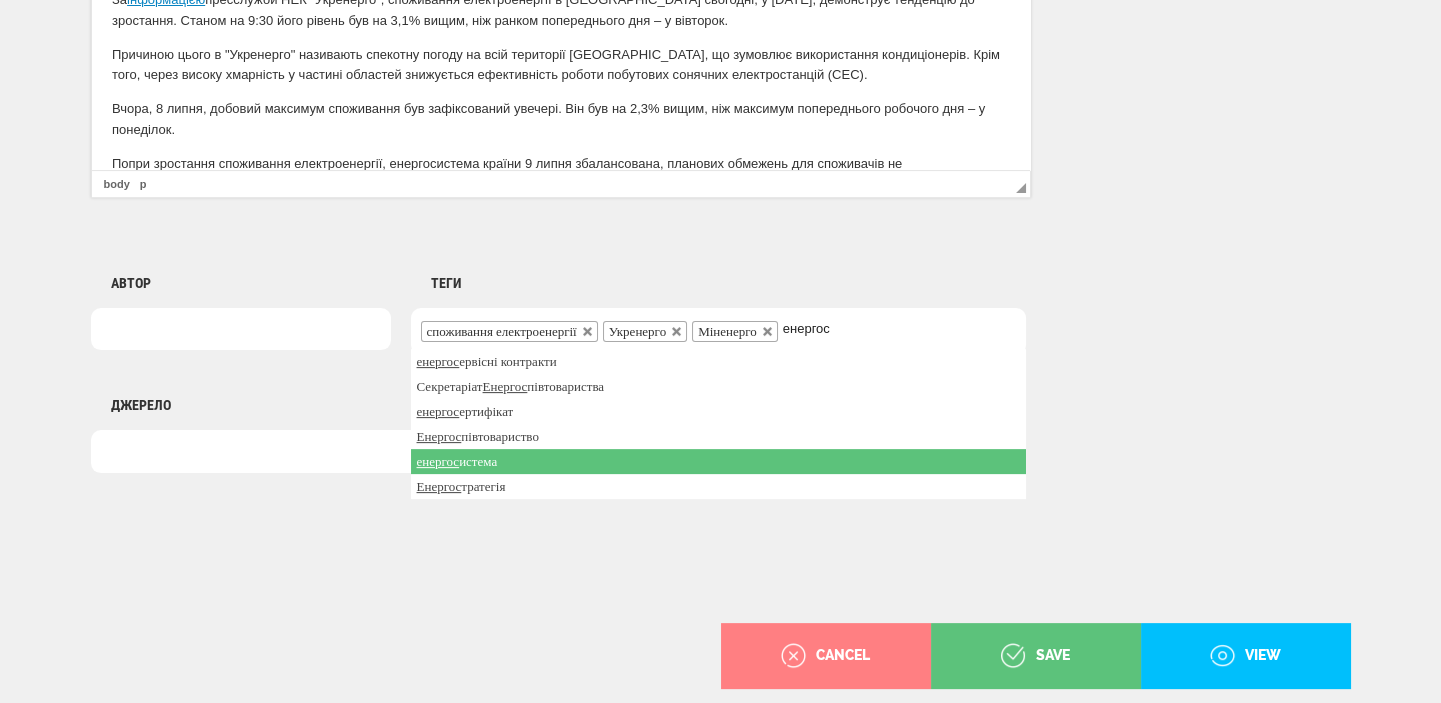 click on "енергос истема" at bounding box center (718, 461) 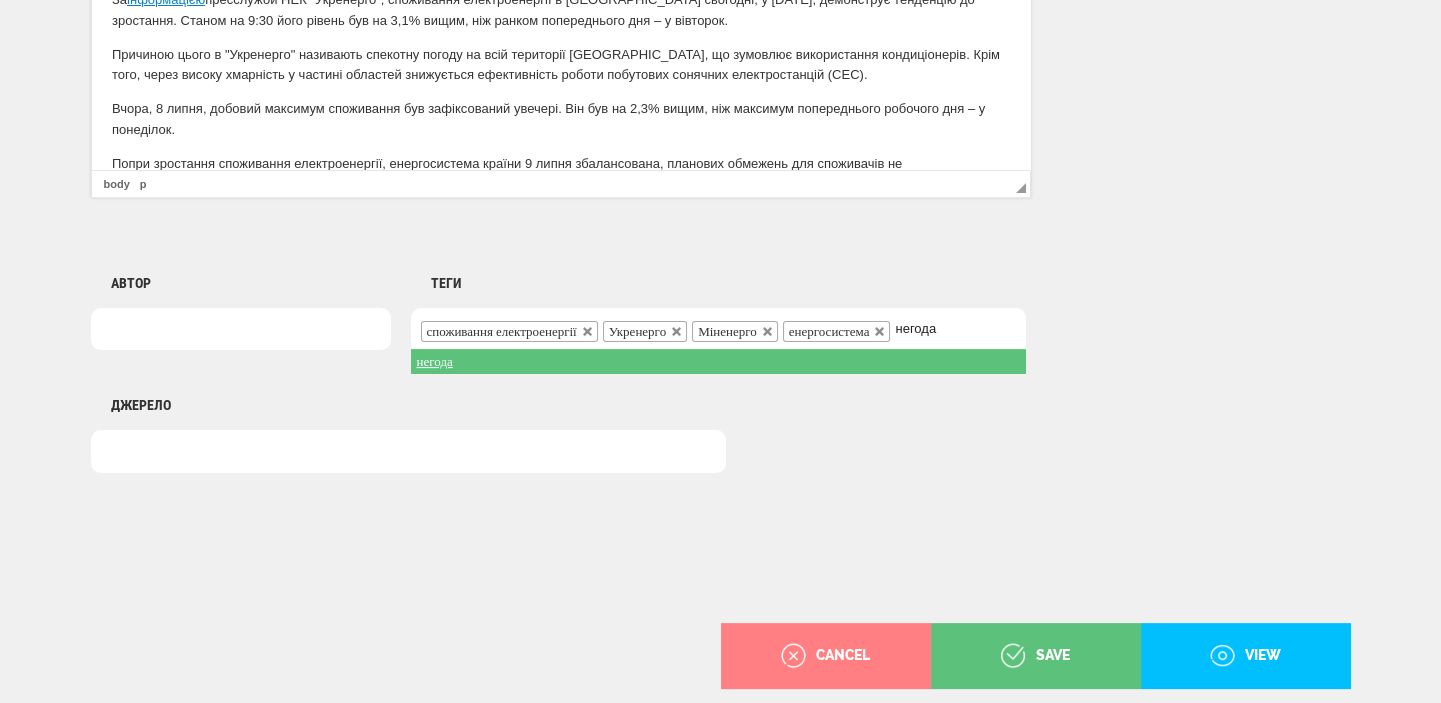 type on "негода" 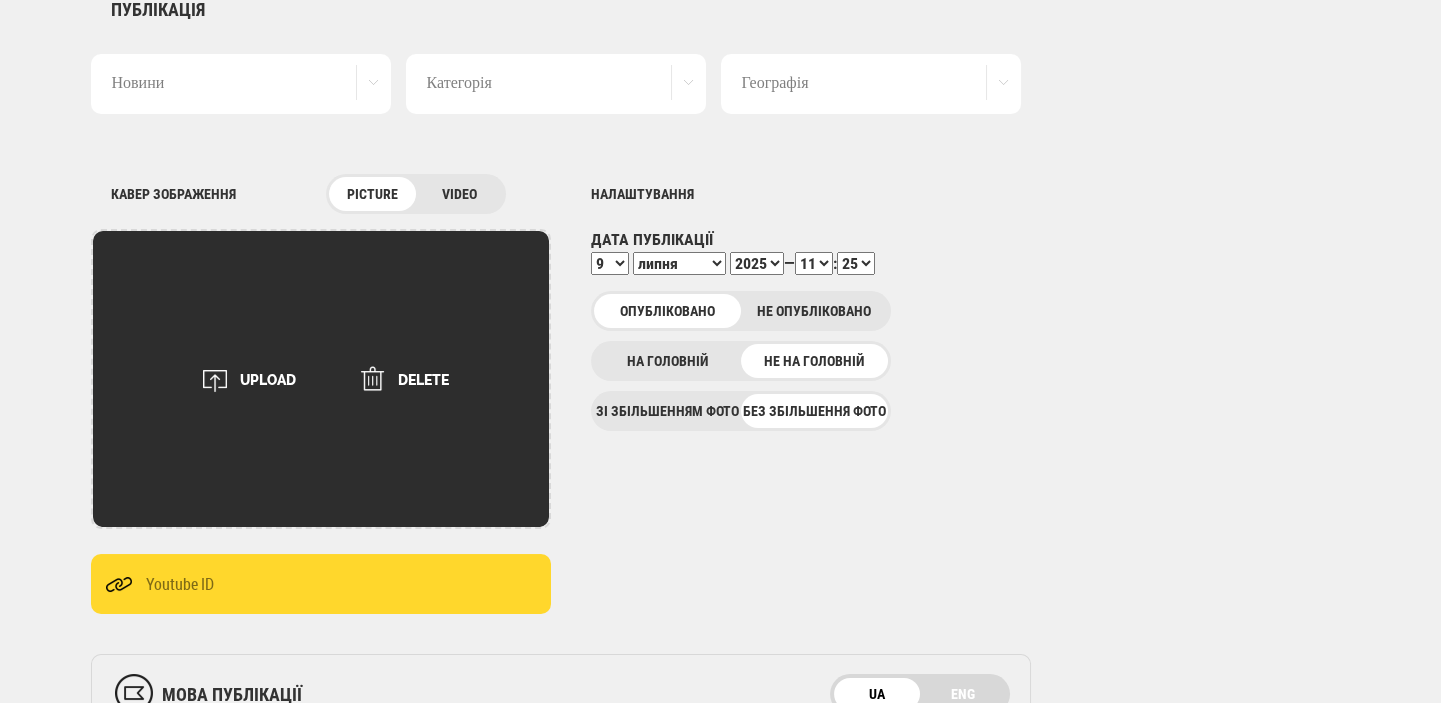 scroll, scrollTop: 0, scrollLeft: 0, axis: both 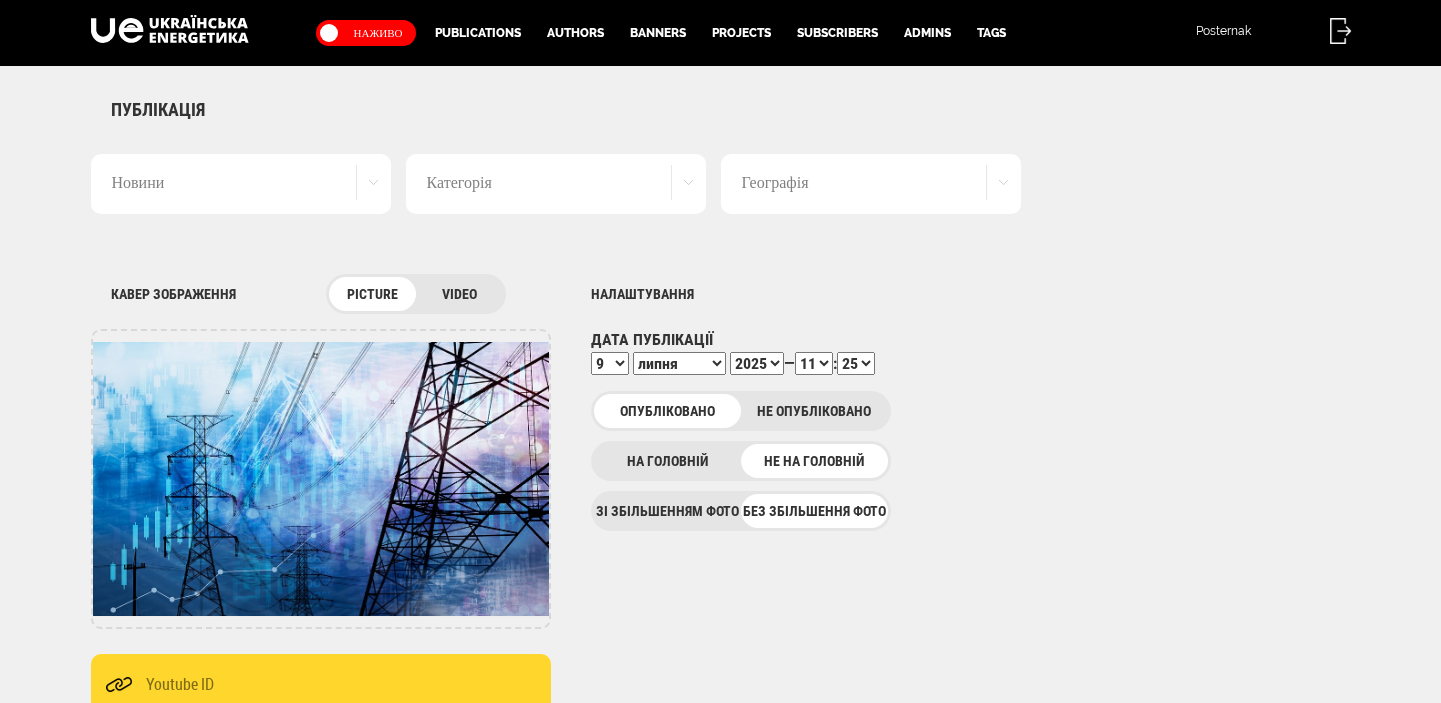 click on "00
01
02
03
04
05
06
07
08
09
10
11
12
13
14
15
16
17
18
19
20
21
22
23
24
25
26
27
28
29
30
31
32
33
34
35
36
37
38
39
40
41
42
43
44
45
46
47
48
49
50
51
52
53
54
55
56
57
58
59" at bounding box center (856, 363) 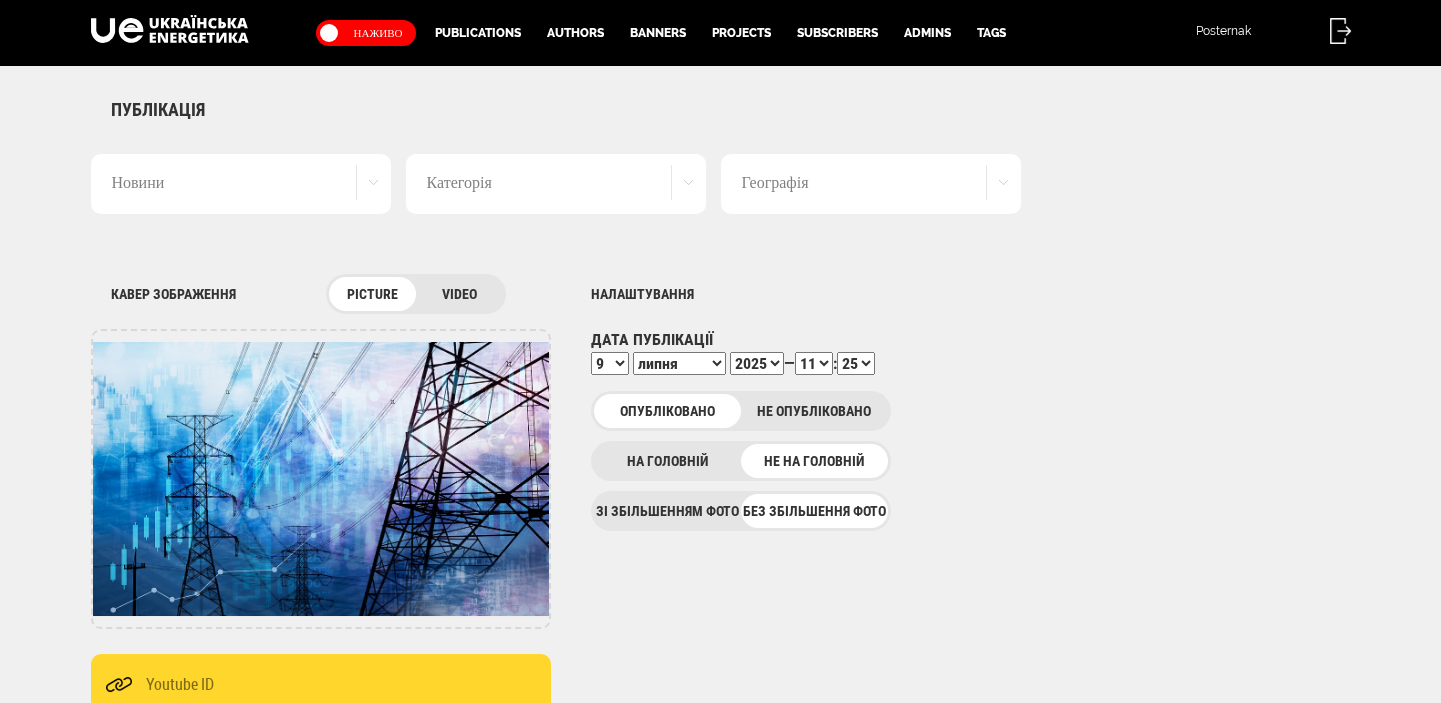 select on "27" 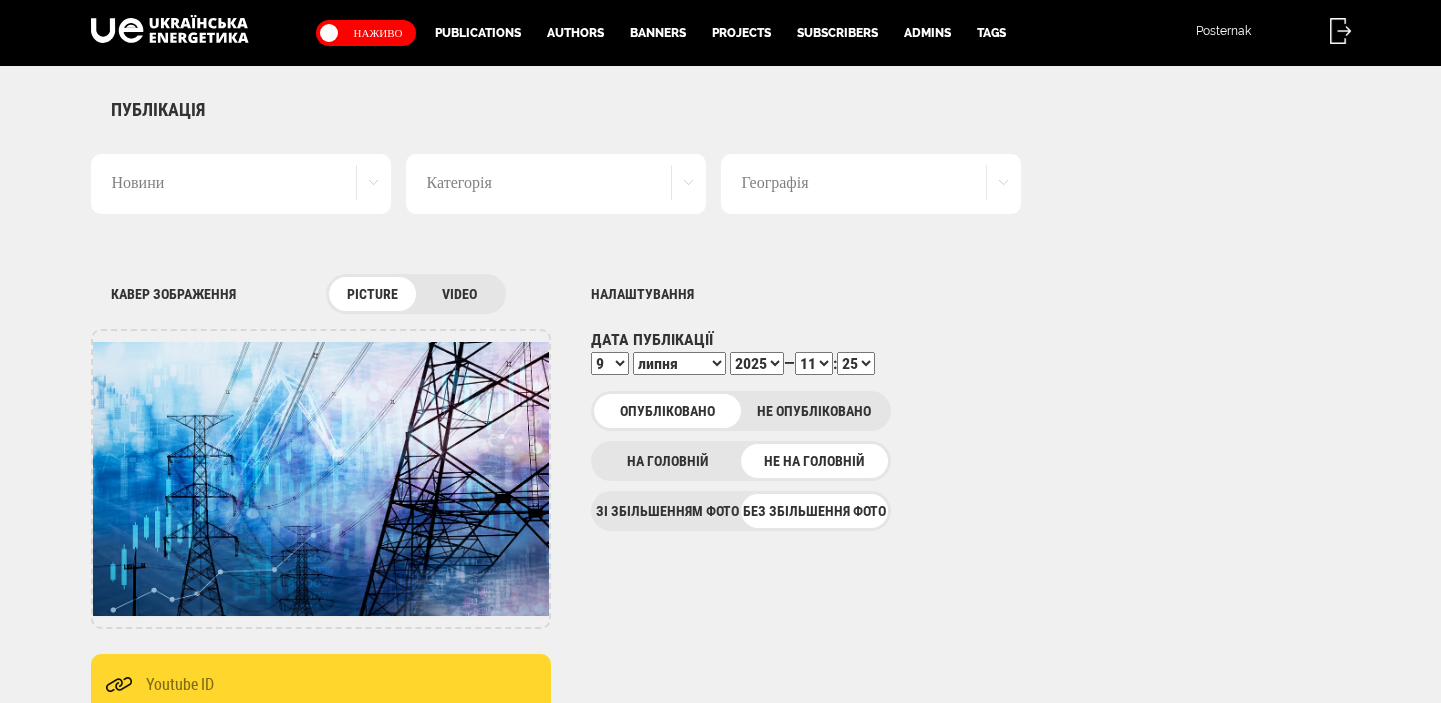 click on "00
01
02
03
04
05
06
07
08
09
10
11
12
13
14
15
16
17
18
19
20
21
22
23
24
25
26
27
28
29
30
31
32
33
34
35
36
37
38
39
40
41
42
43
44
45
46
47
48
49
50
51
52
53
54
55
56
57
58
59" at bounding box center (856, 363) 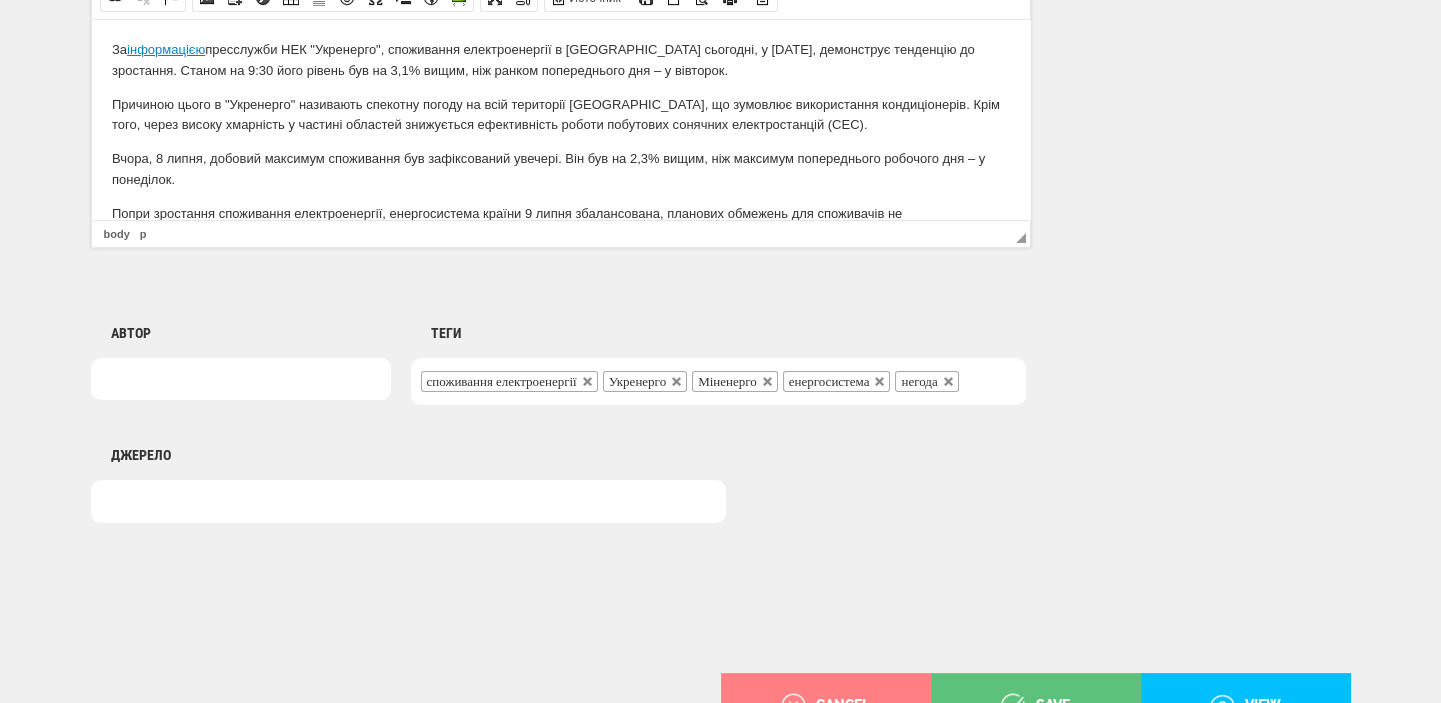 scroll, scrollTop: 1498, scrollLeft: 0, axis: vertical 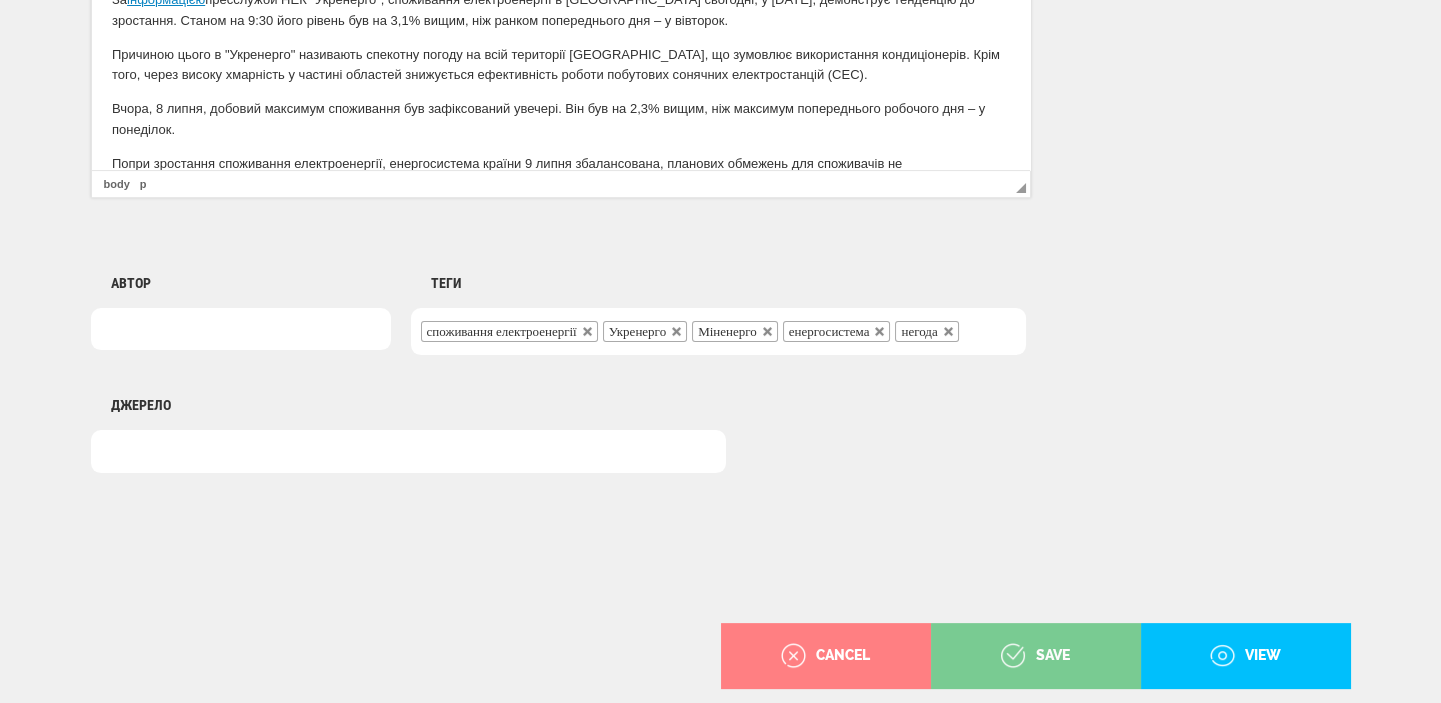 click on "save" at bounding box center [1035, 656] 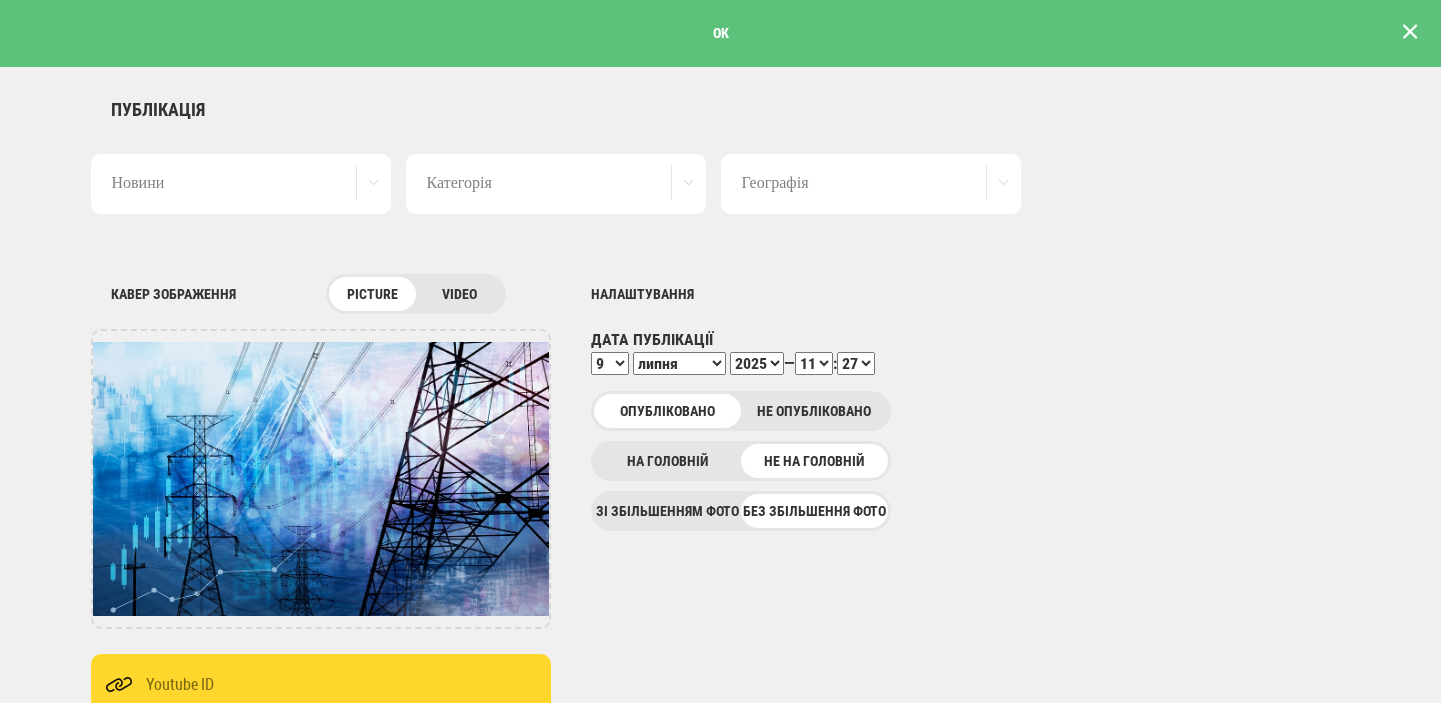 scroll, scrollTop: 0, scrollLeft: 0, axis: both 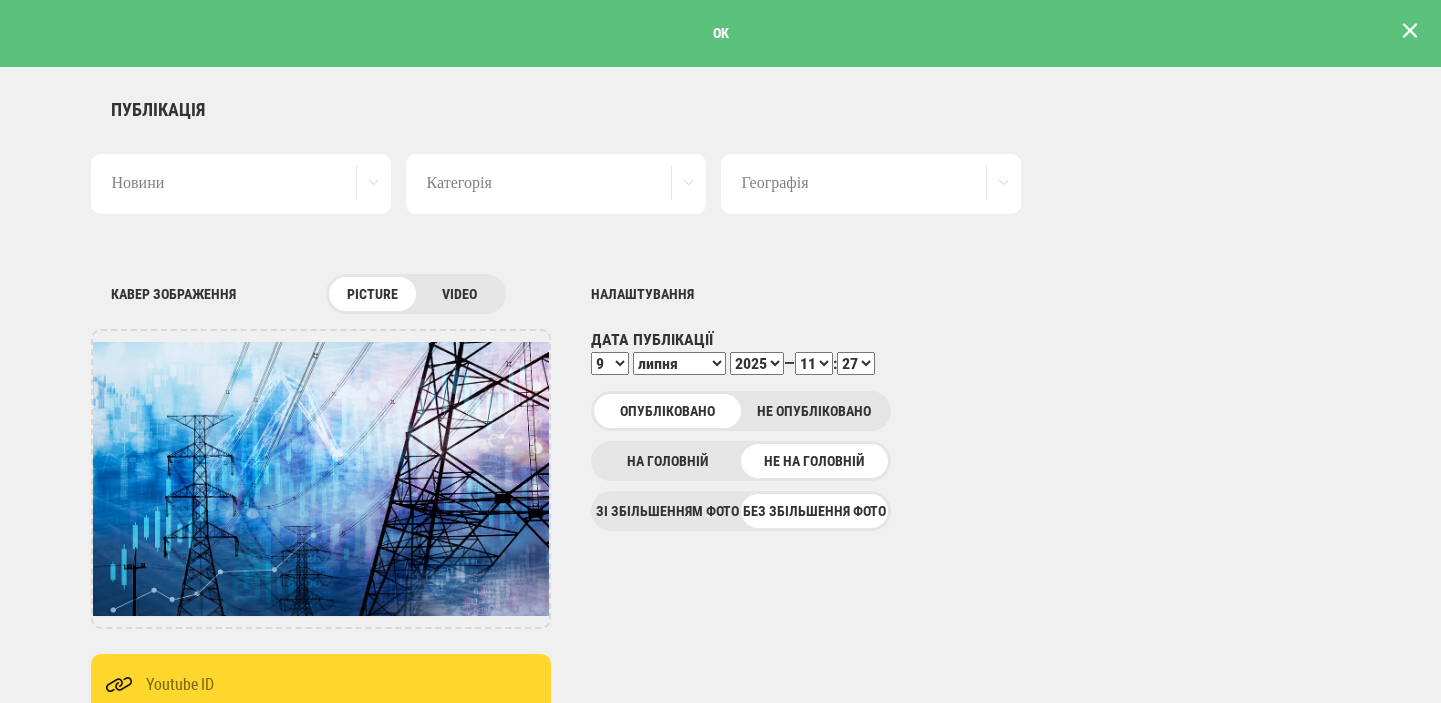click at bounding box center (1410, 31) 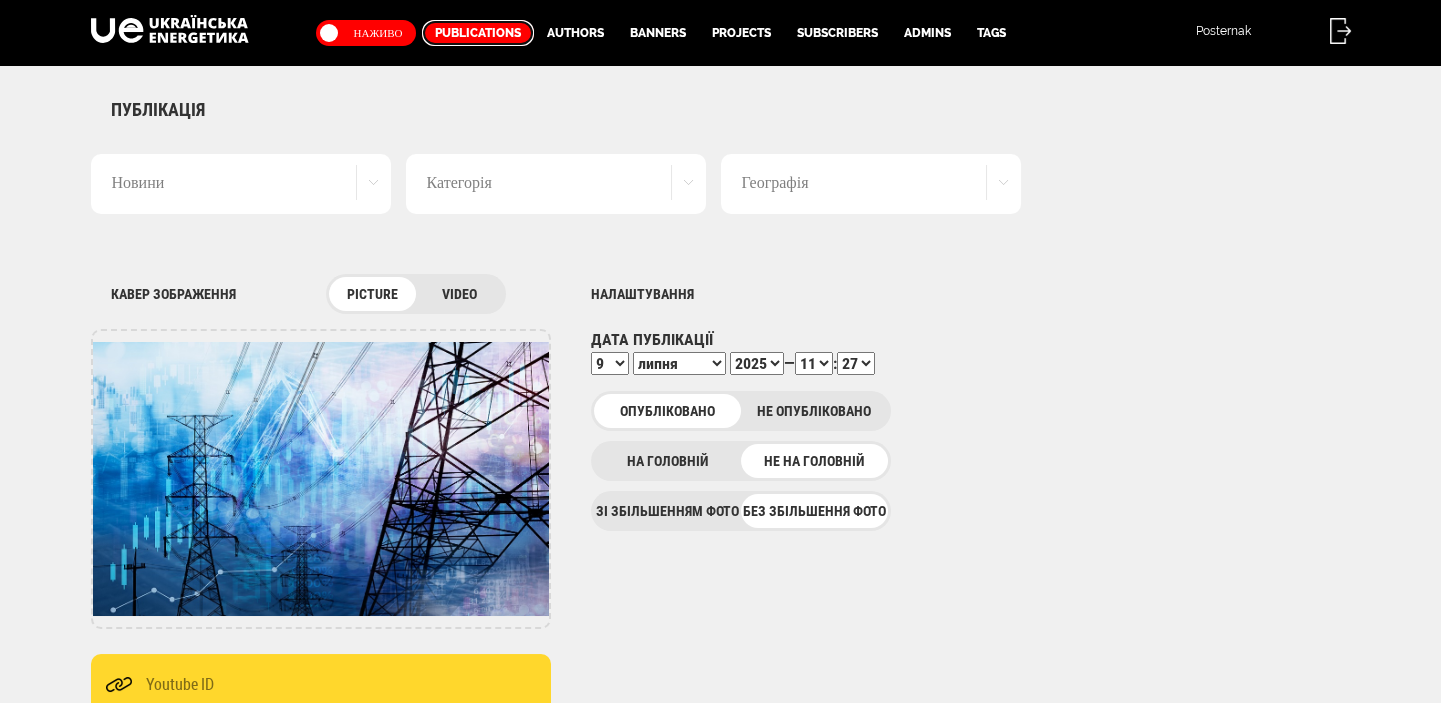 click on "Publications" at bounding box center (478, 33) 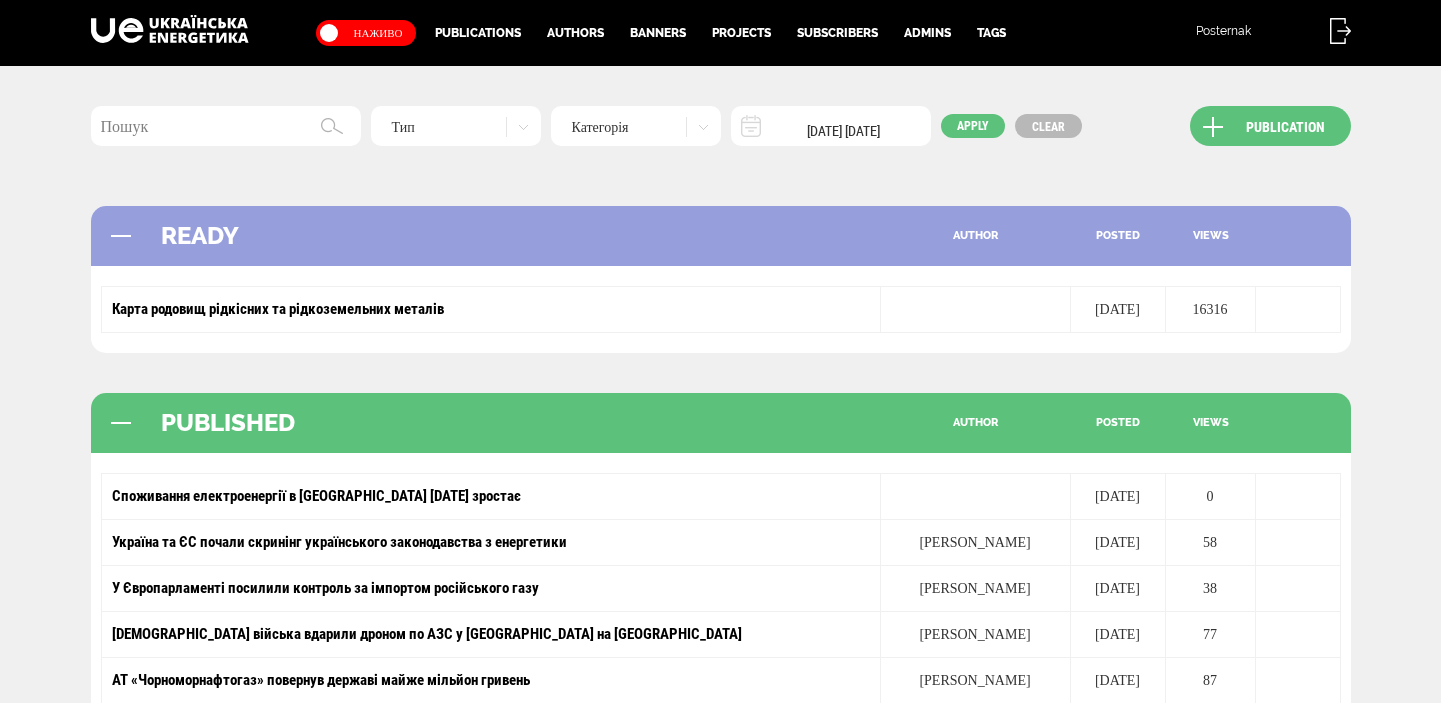 scroll, scrollTop: 0, scrollLeft: 0, axis: both 